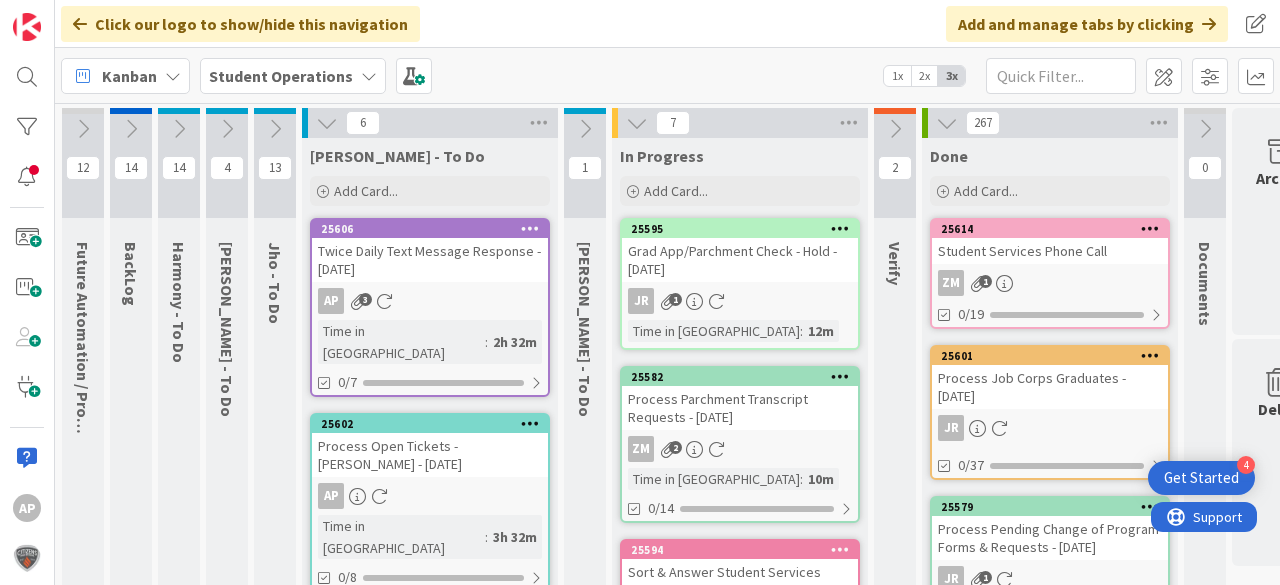 scroll, scrollTop: 0, scrollLeft: 0, axis: both 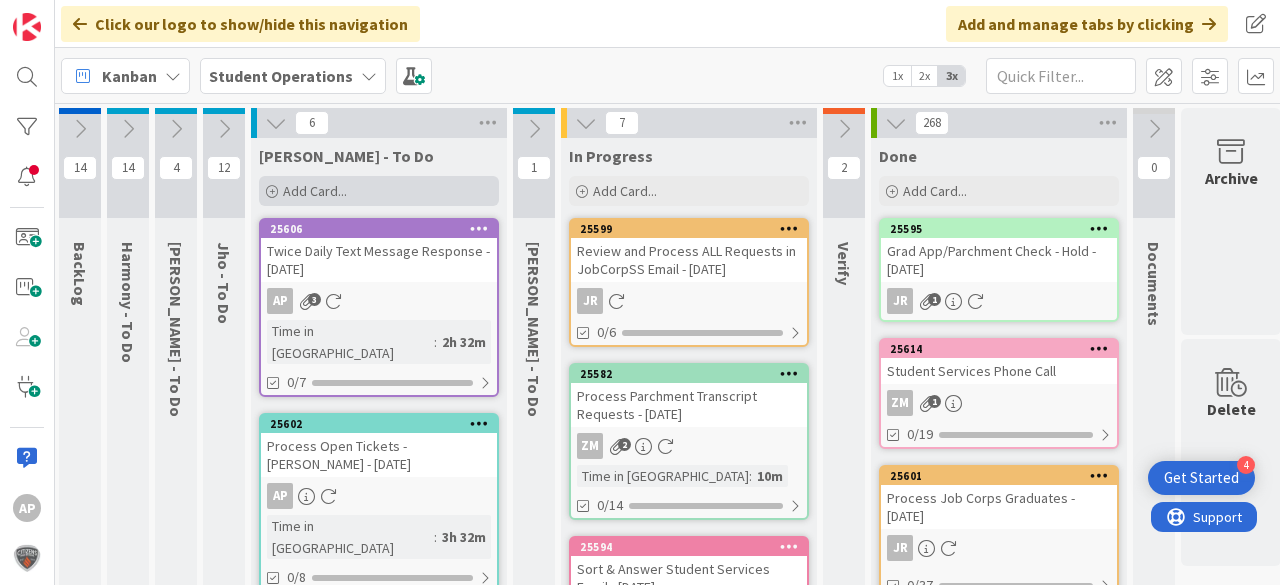 click on "Add Card..." at bounding box center (315, 191) 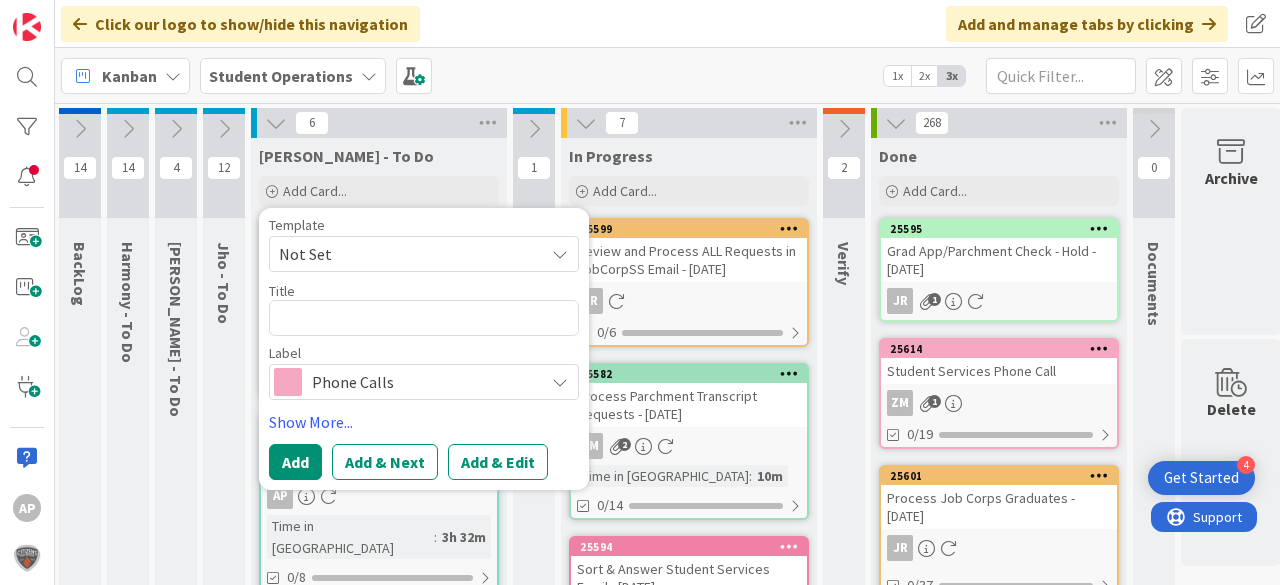 click on "Not Set" at bounding box center (404, 254) 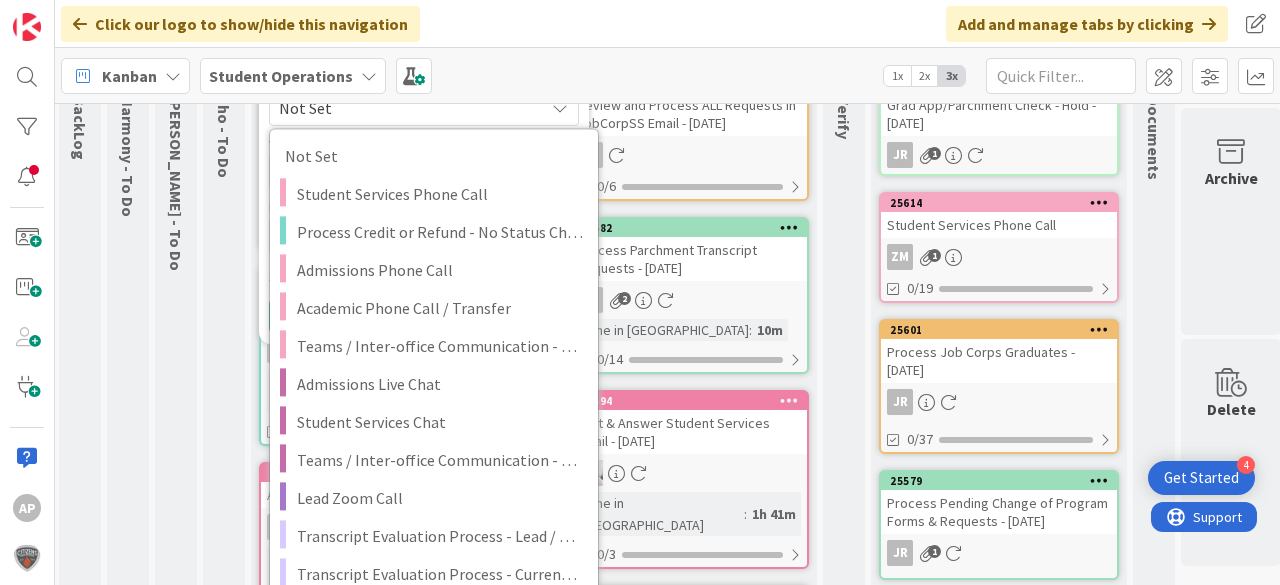 scroll, scrollTop: 400, scrollLeft: 51, axis: both 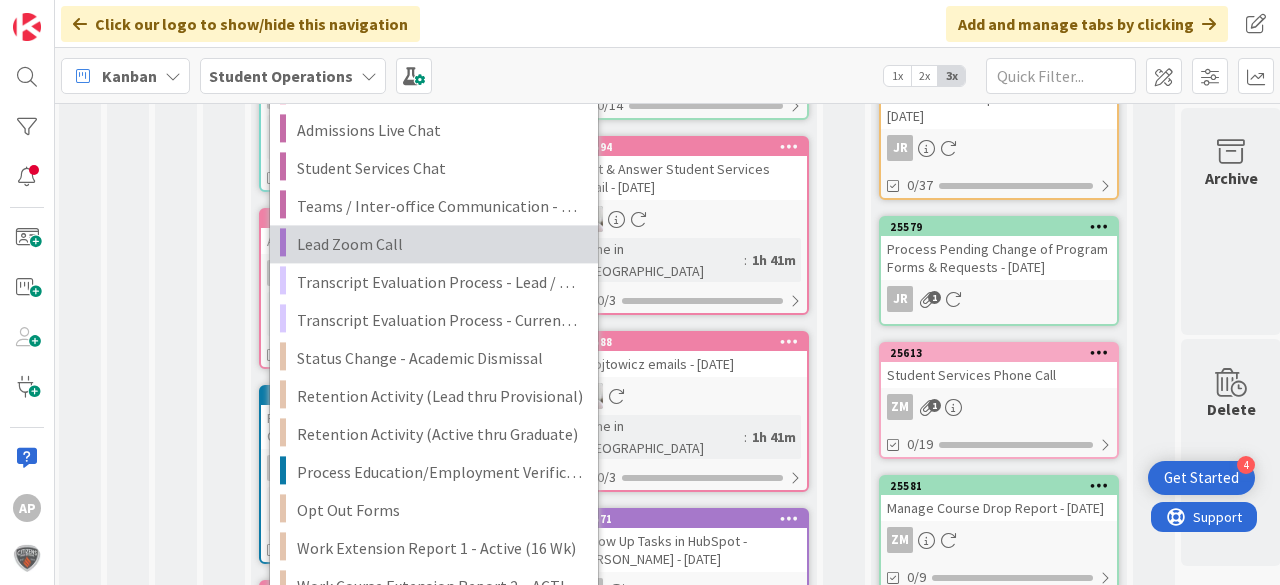 click on "Lead Zoom Call" at bounding box center [440, 244] 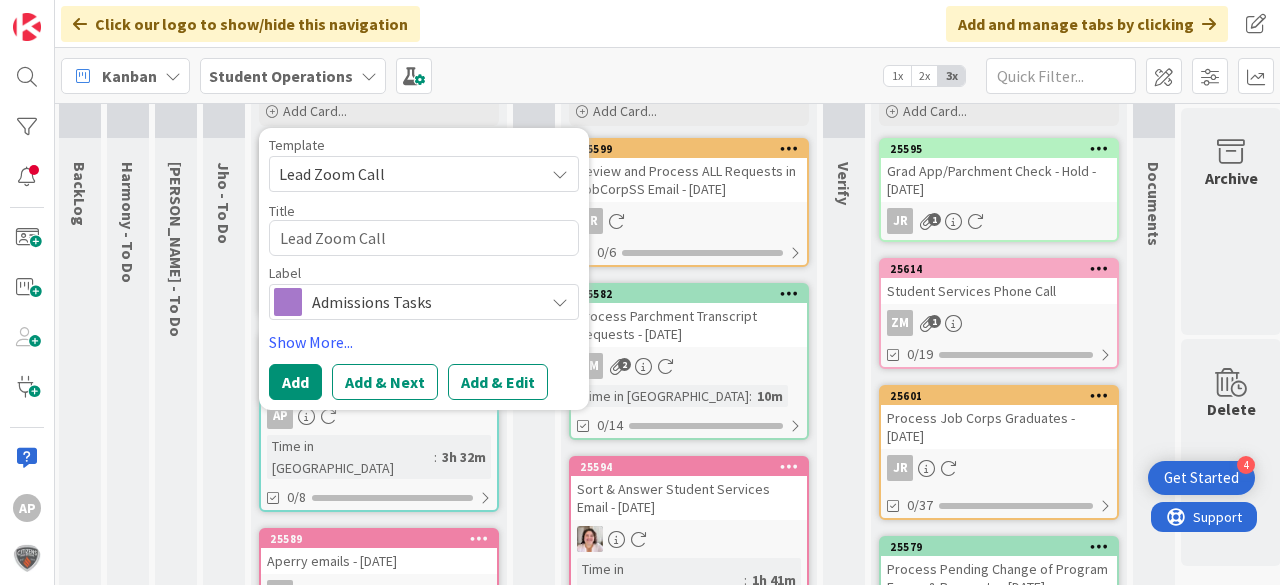 scroll, scrollTop: 80, scrollLeft: 51, axis: both 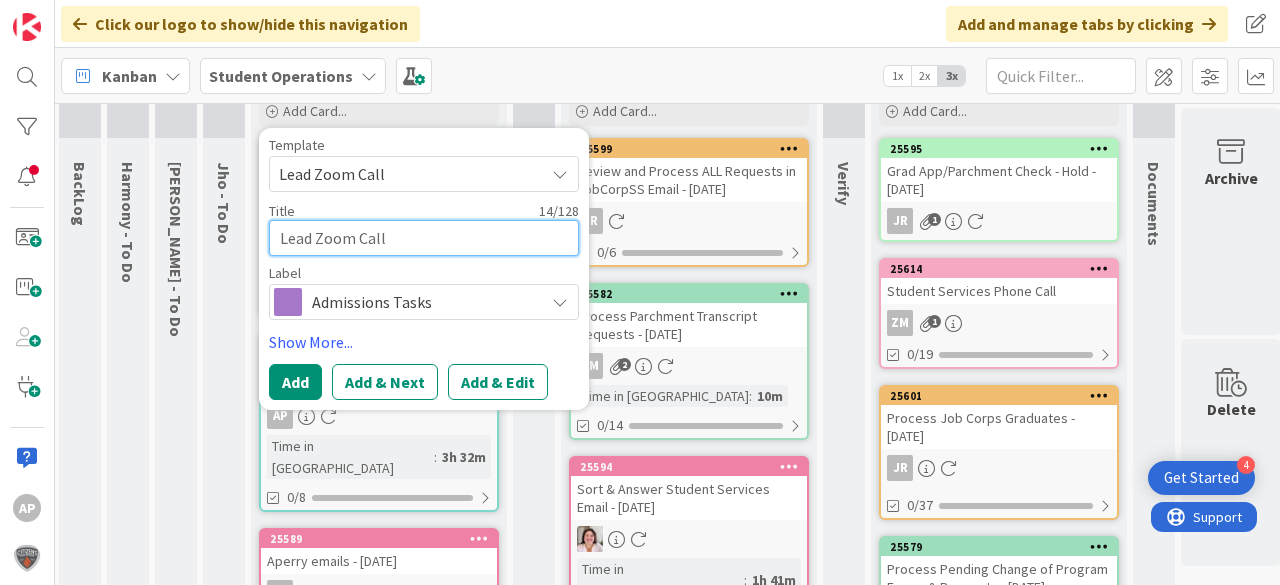 click on "Lead Zoom Call" at bounding box center [424, 238] 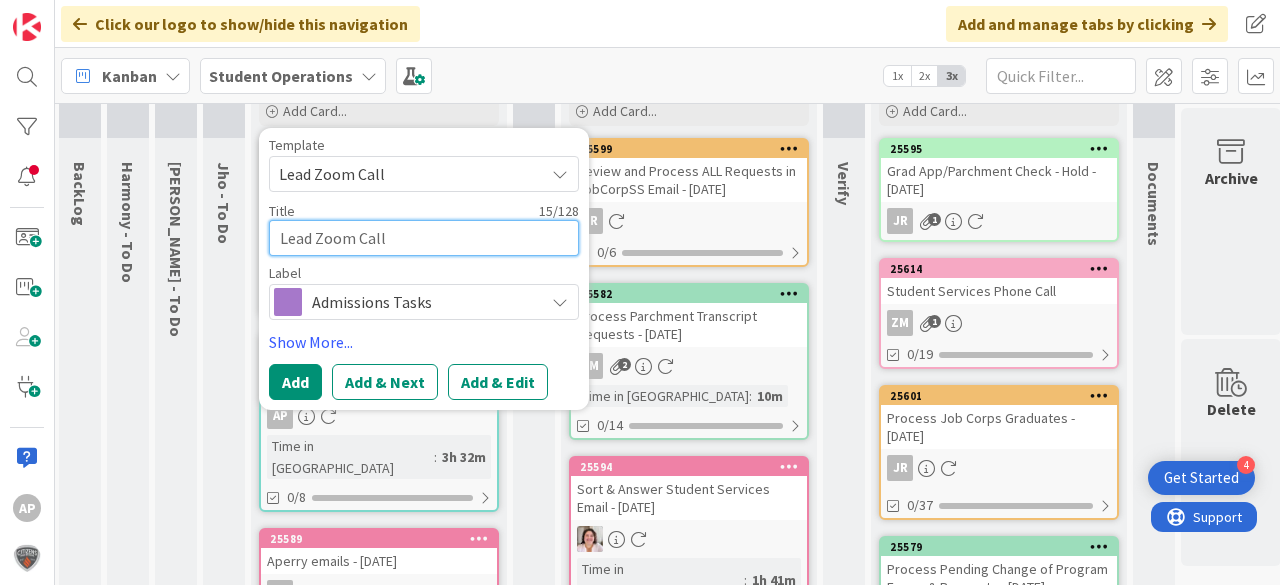 type on "x" 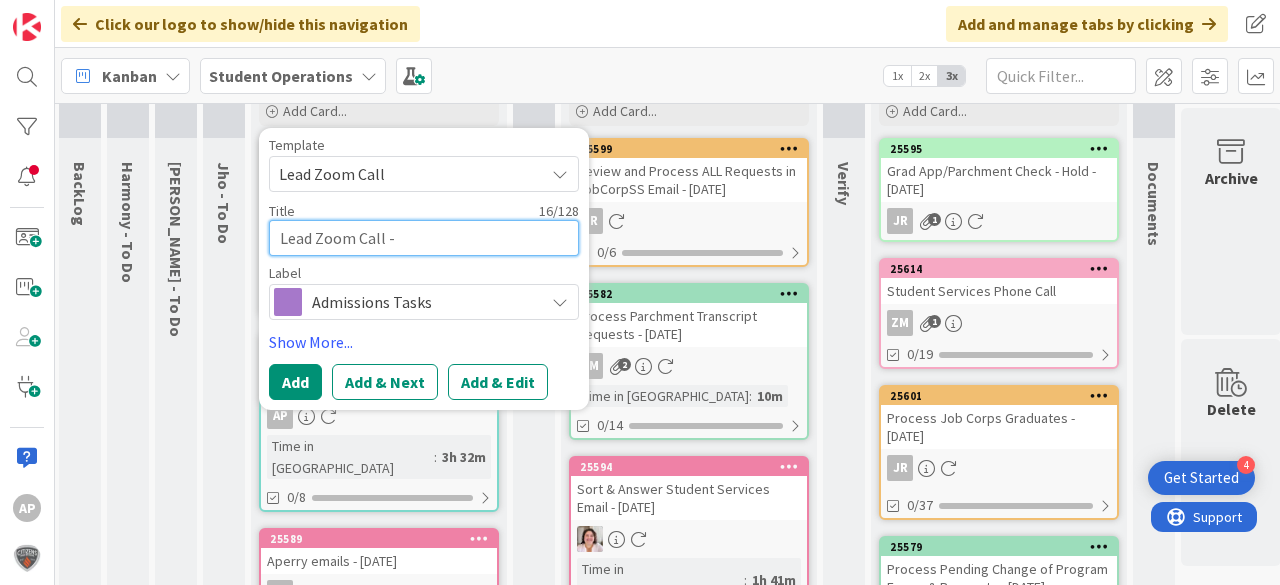 type on "x" 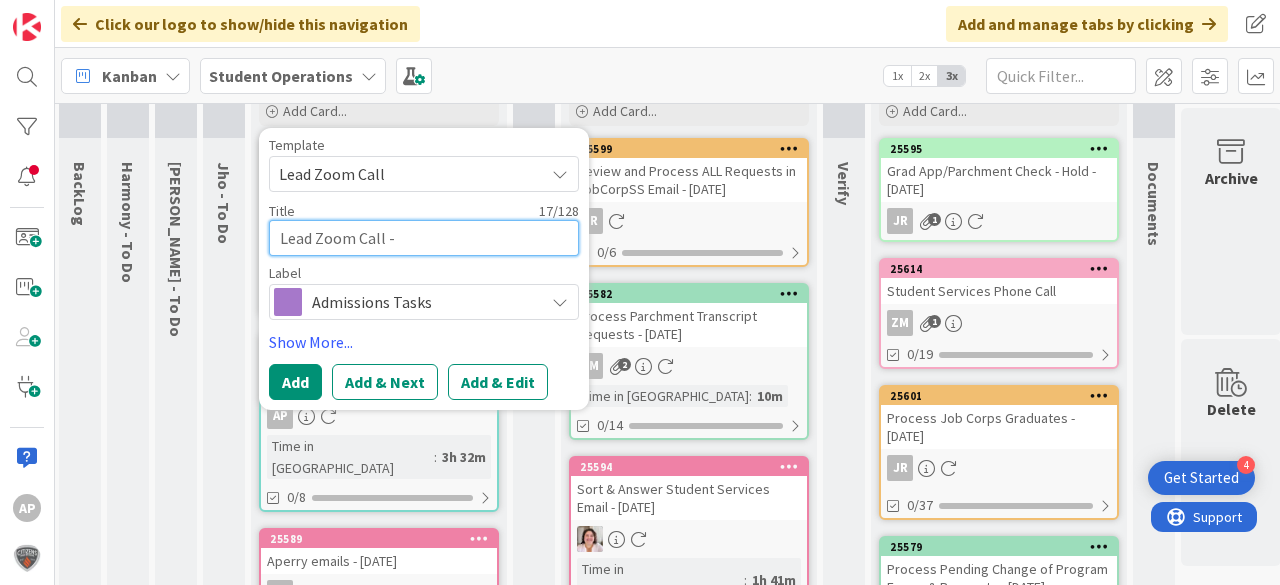 type on "x" 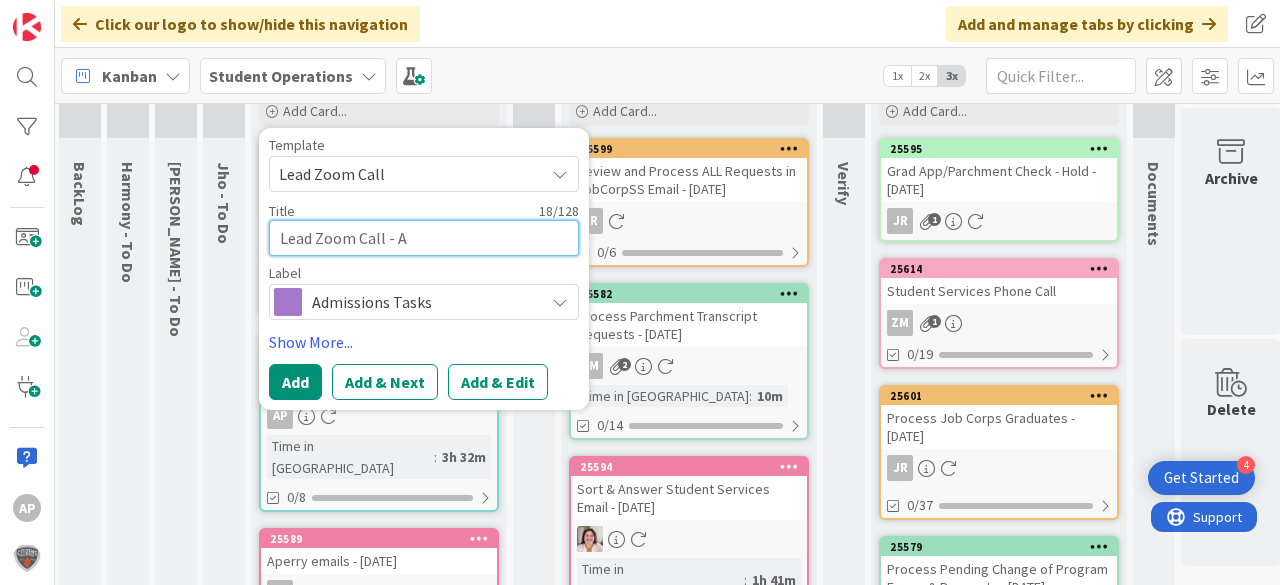 type on "x" 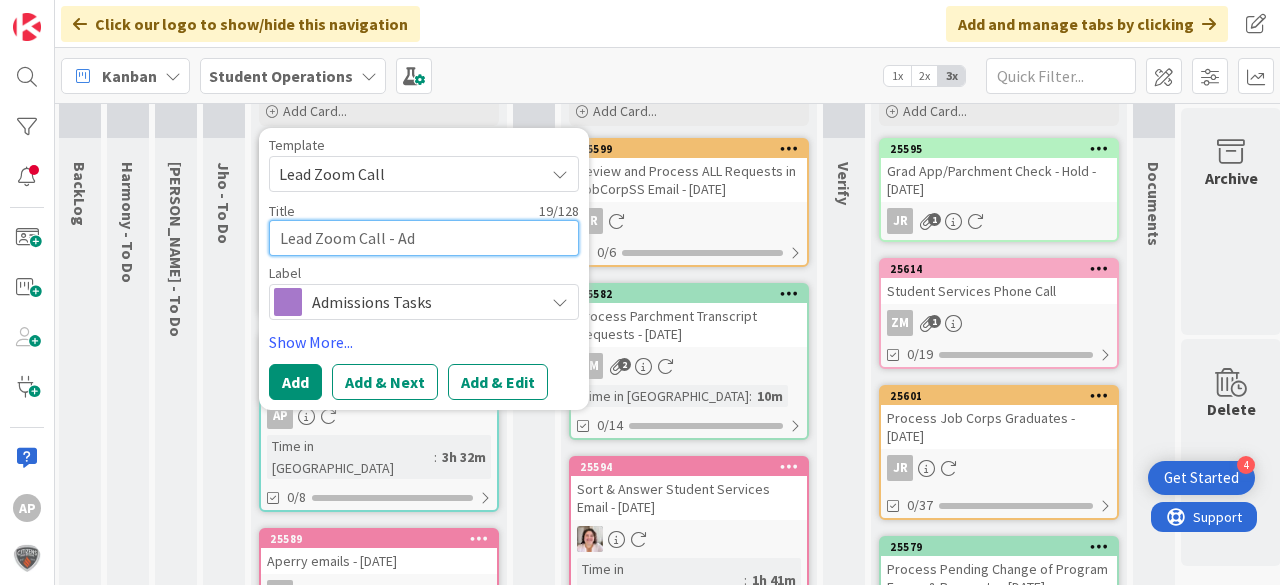 type on "x" 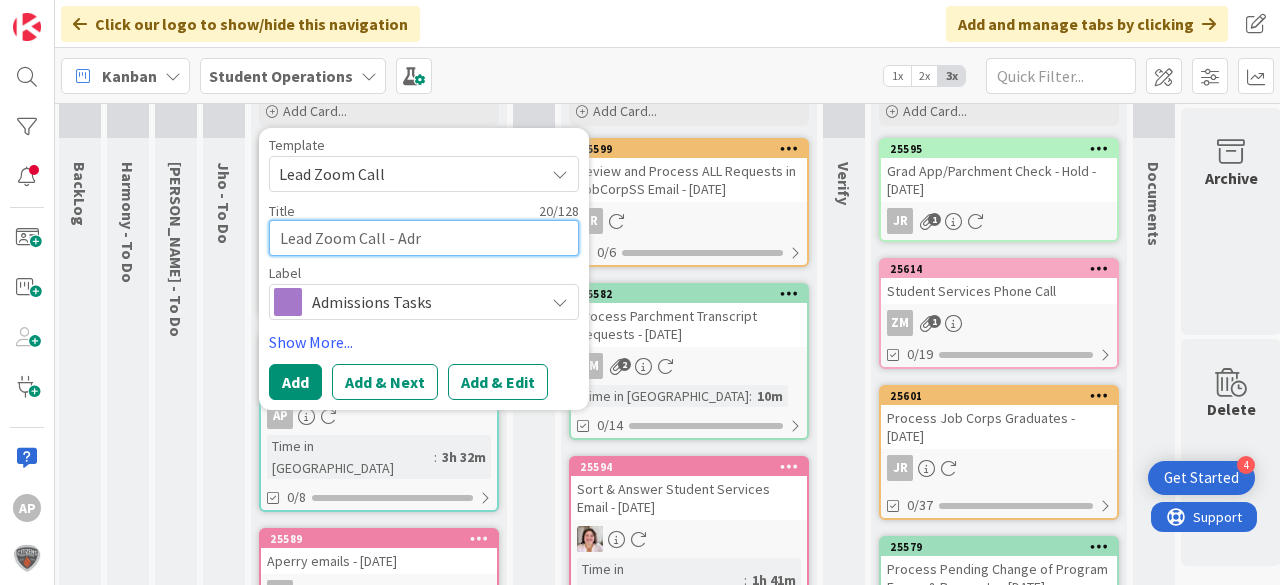 type on "x" 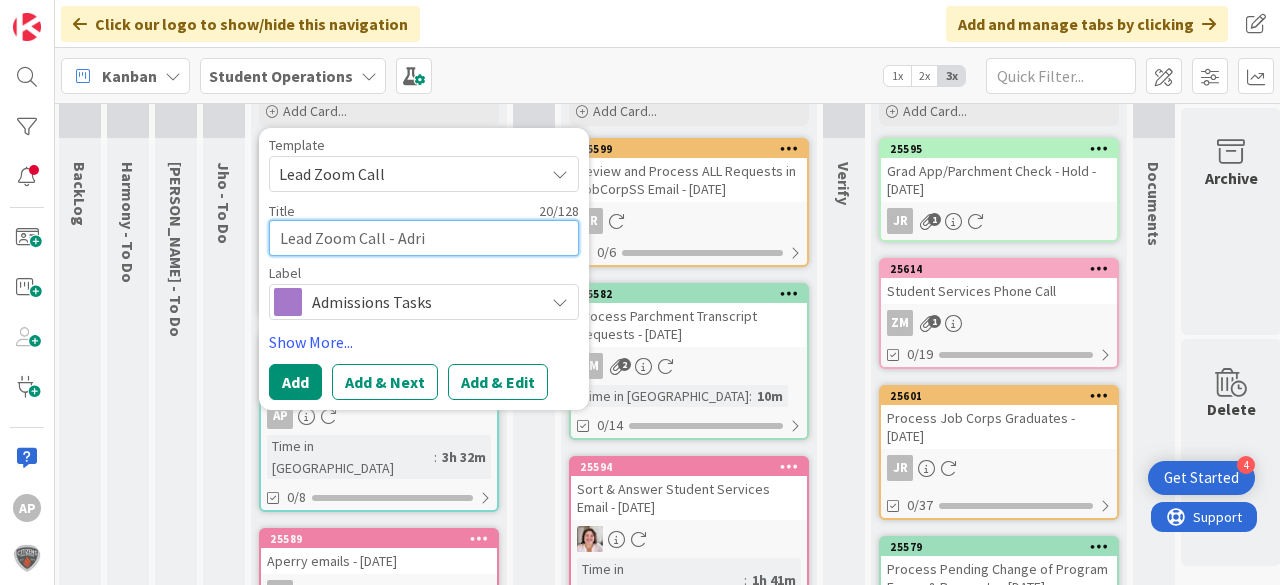 type on "x" 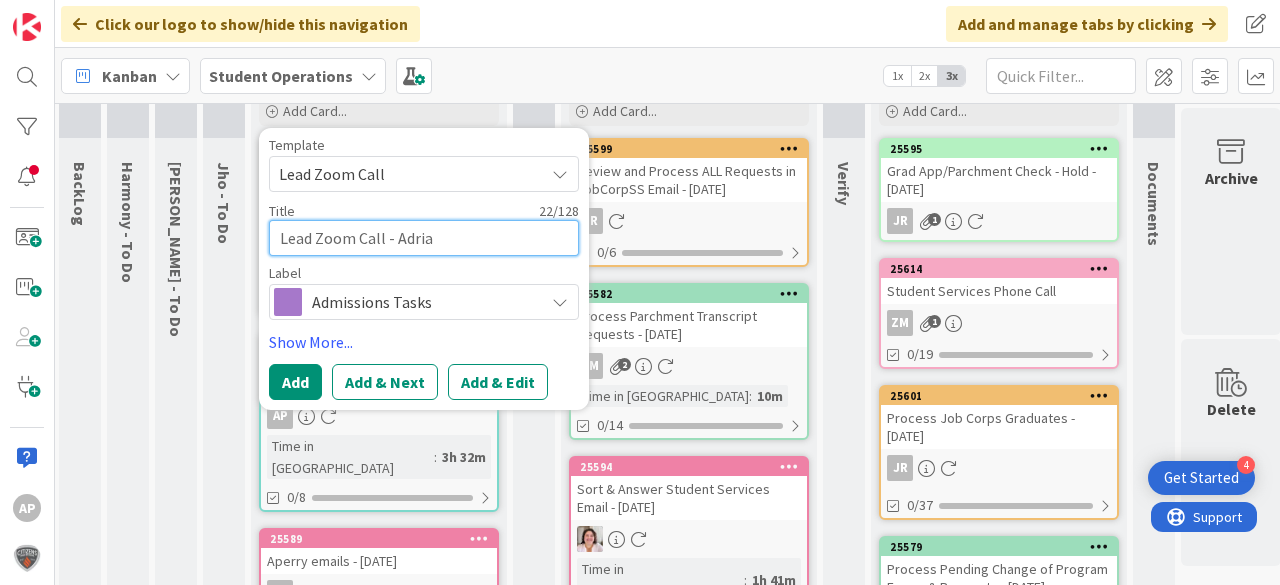 type on "x" 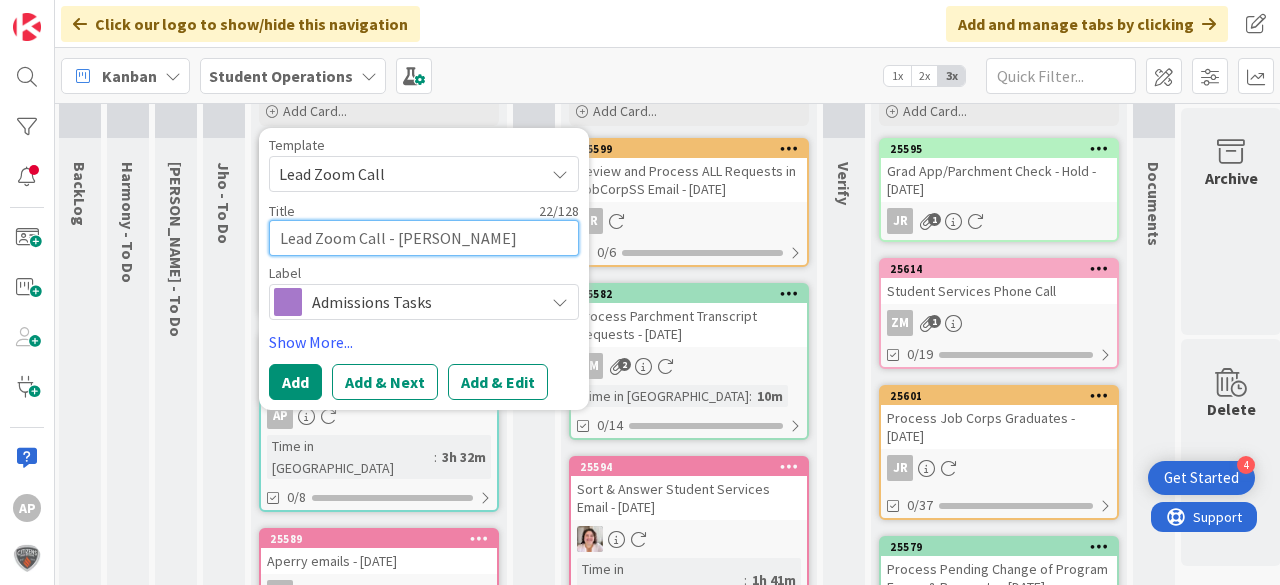 type on "x" 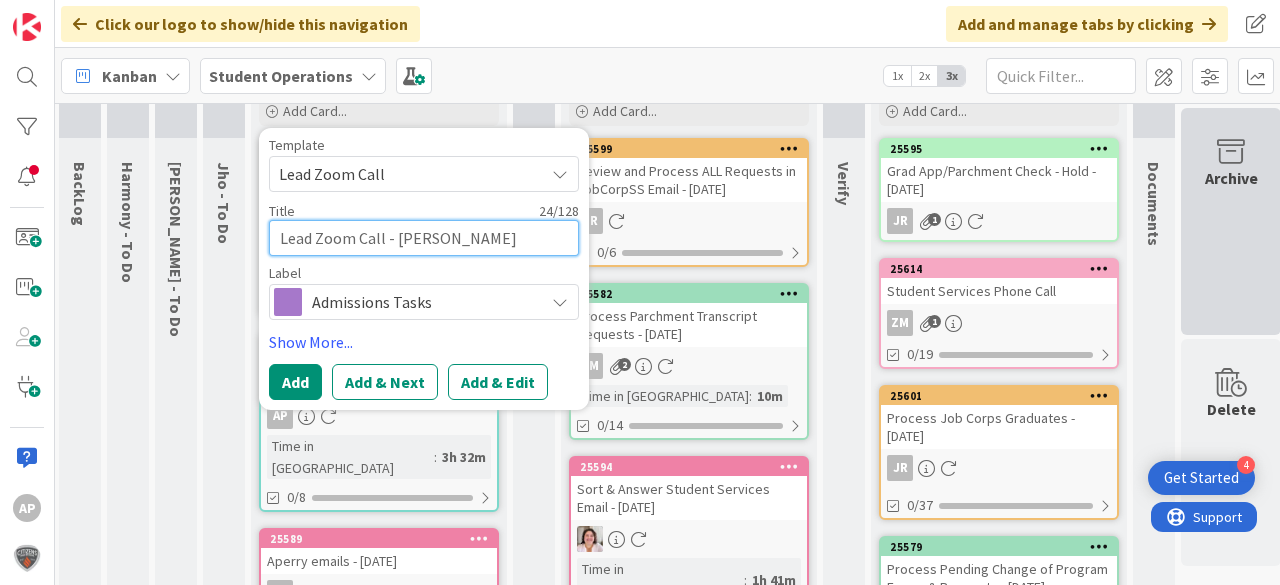 type on "Lead Zoom Call - [PERSON_NAME]" 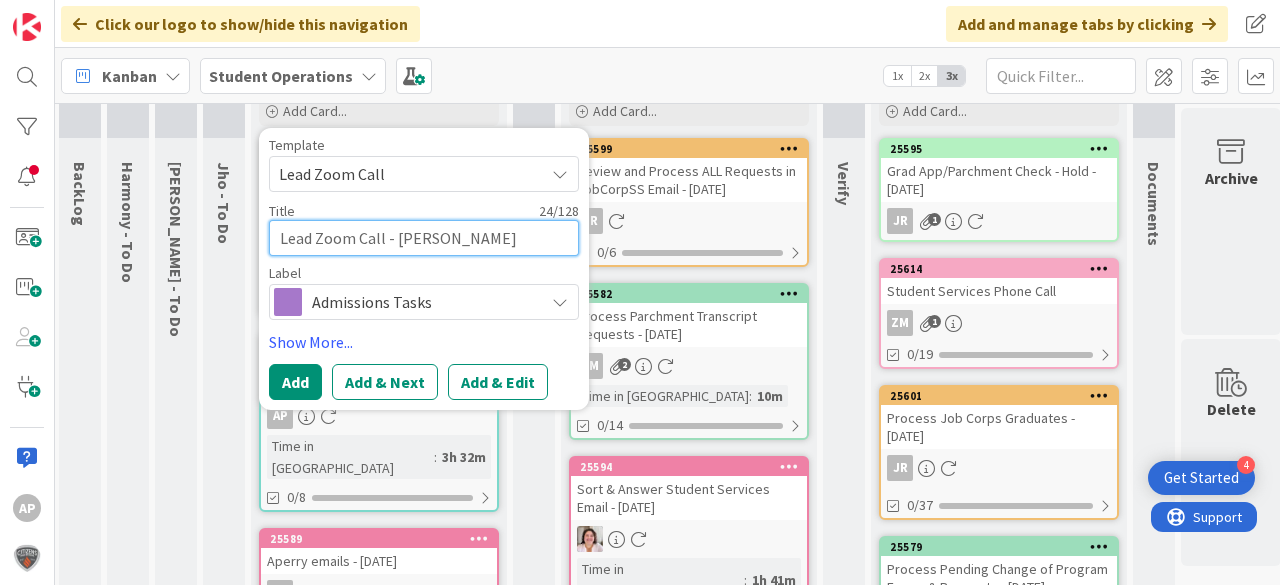 drag, startPoint x: 454, startPoint y: 230, endPoint x: 399, endPoint y: 229, distance: 55.00909 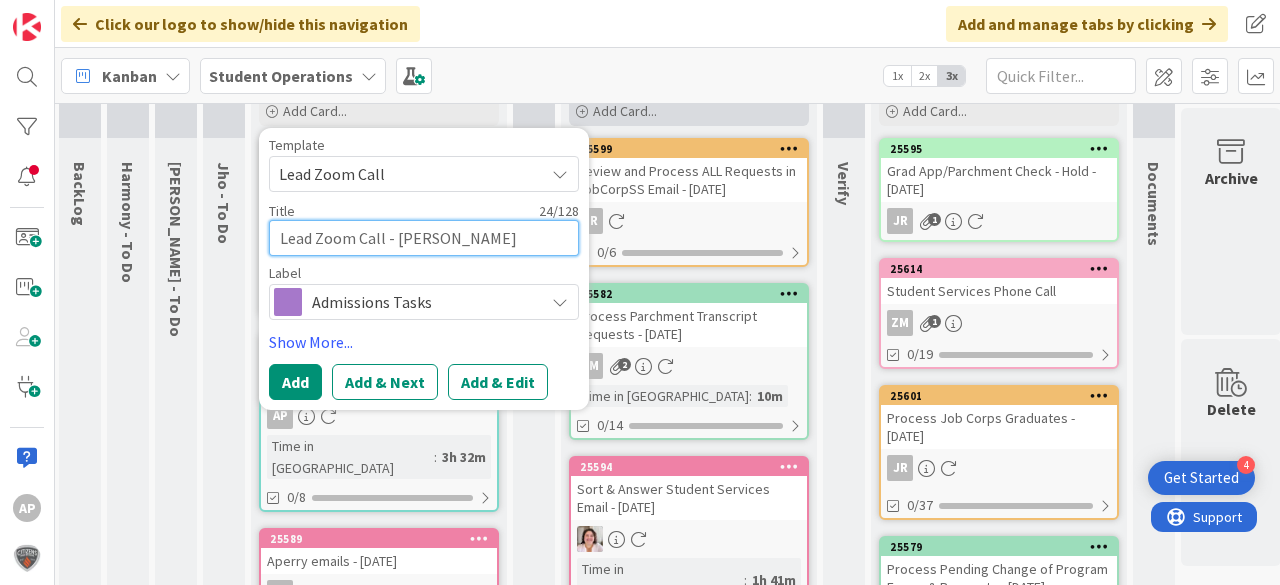 type on "x" 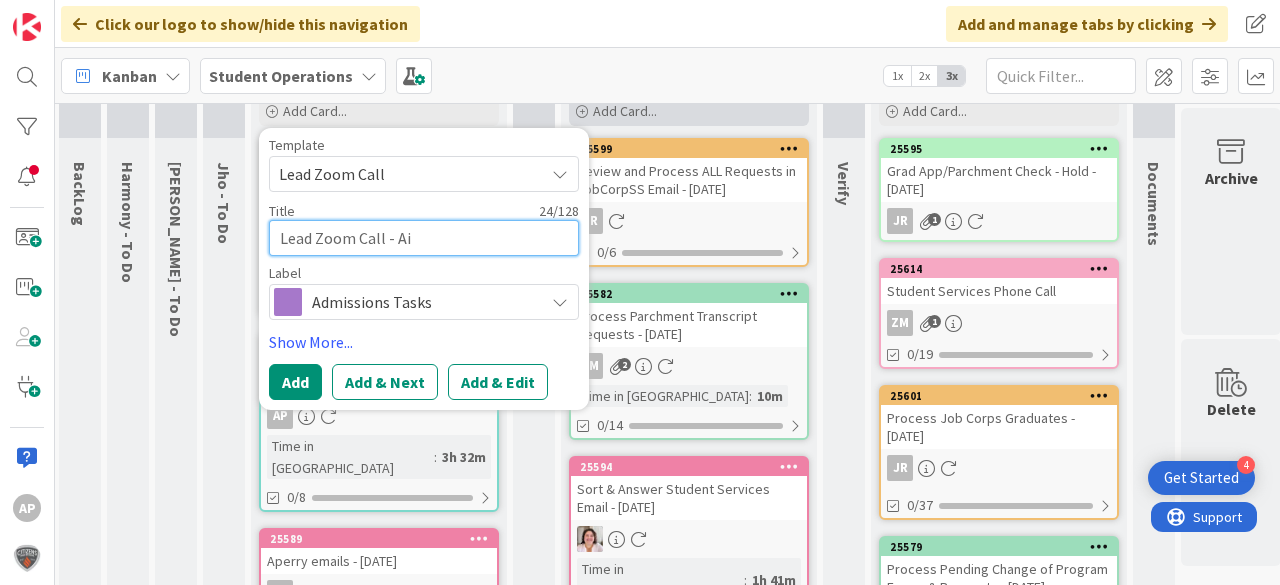 type on "x" 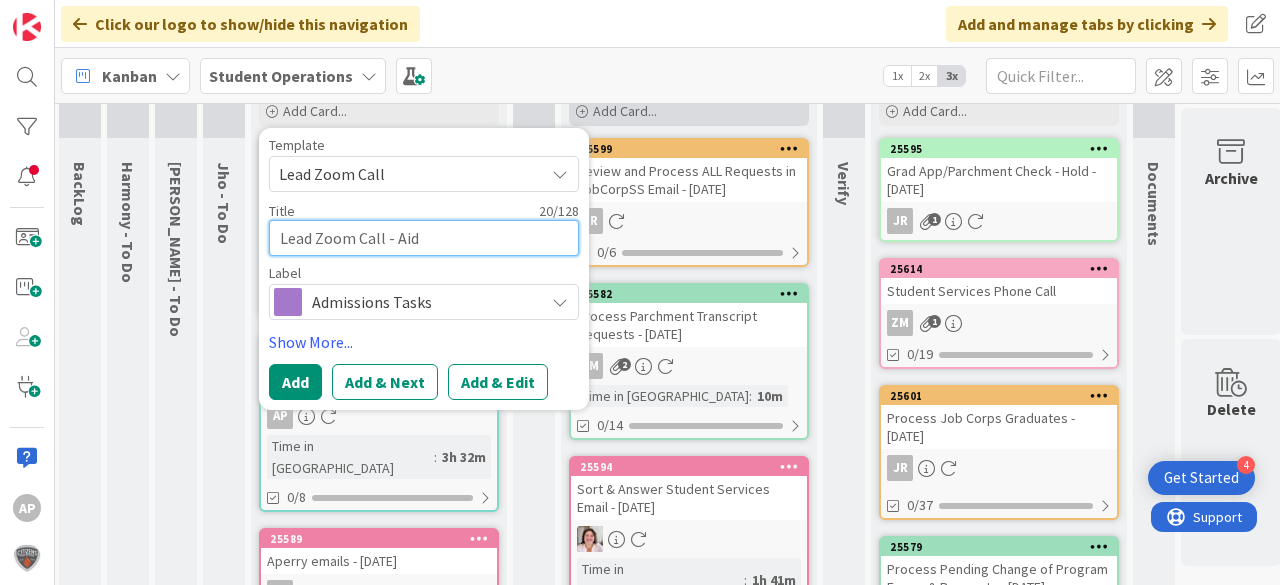 type on "x" 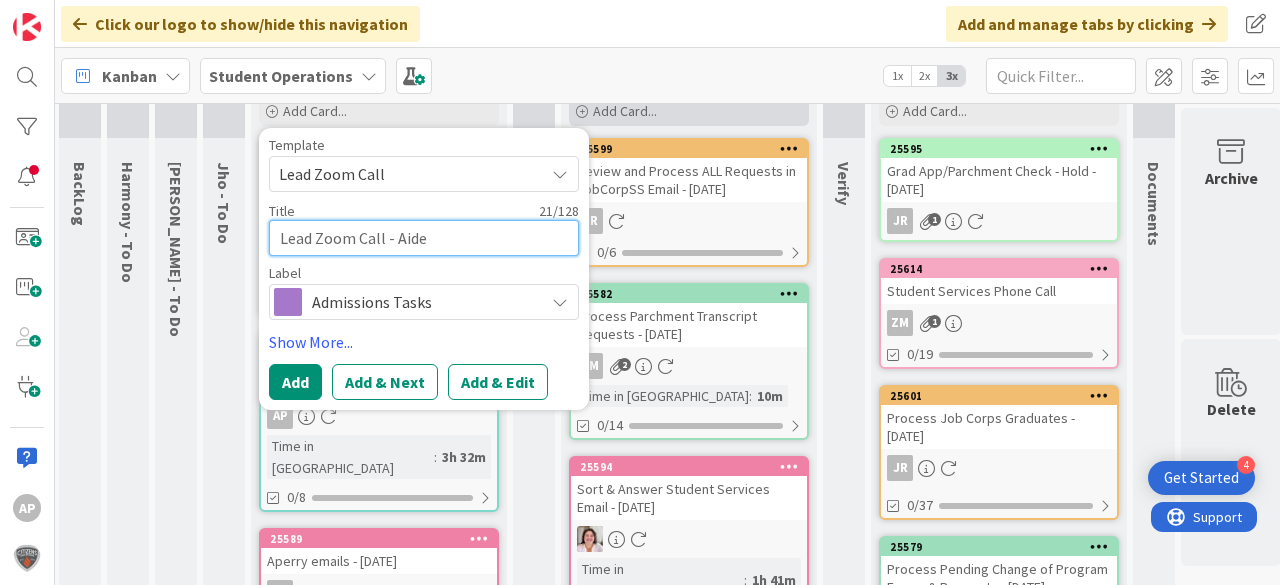 type on "x" 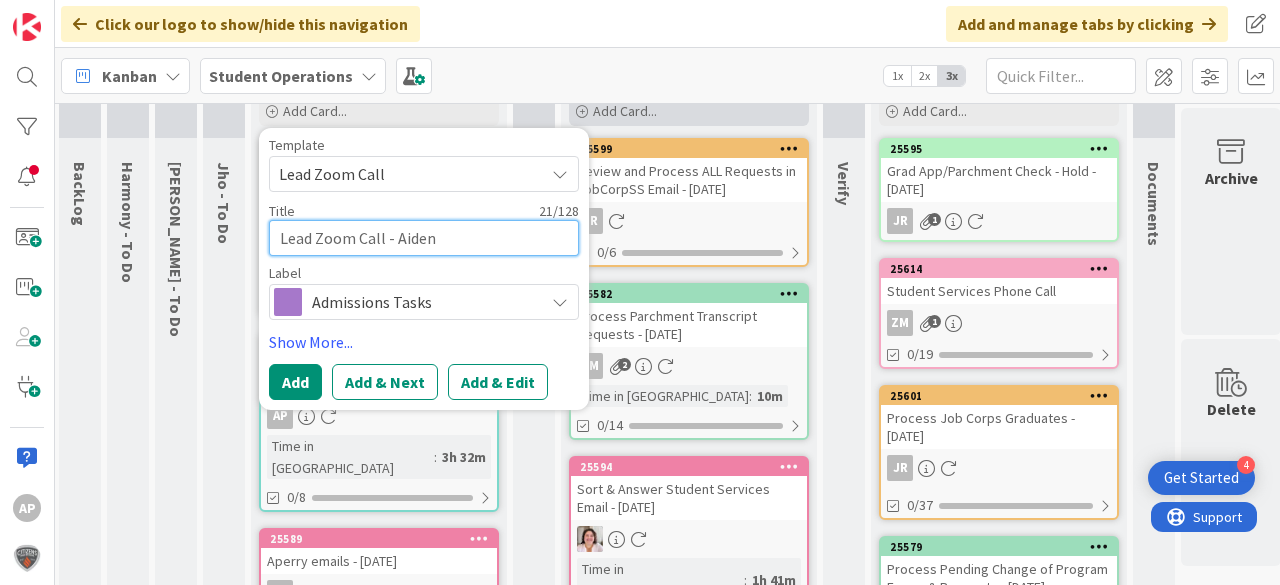 type on "x" 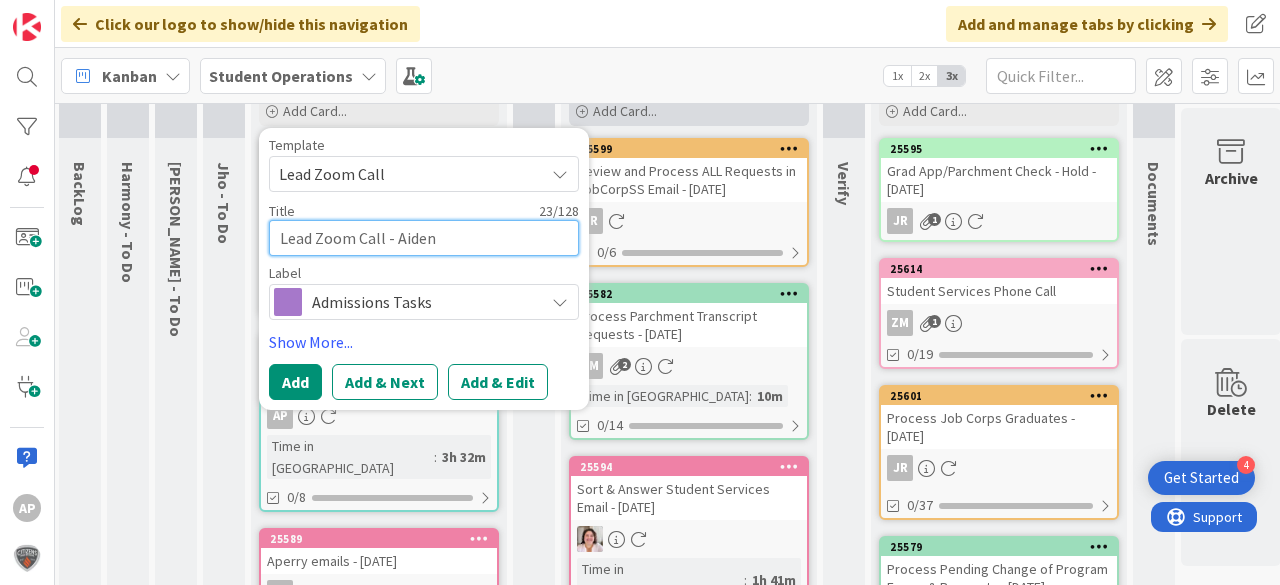 type on "x" 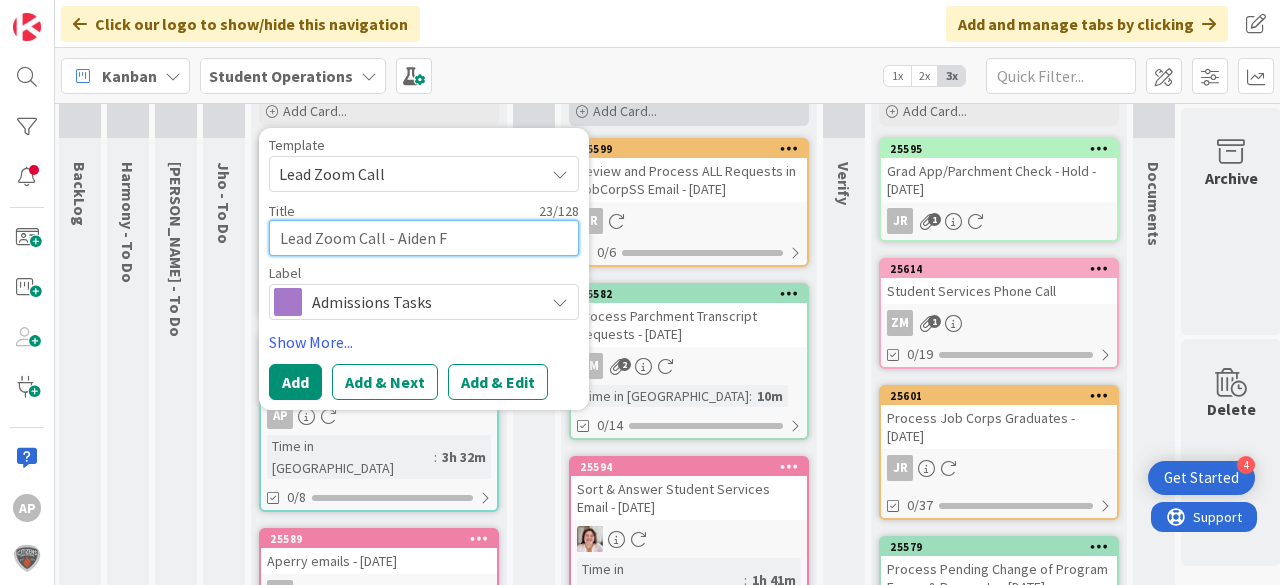 type on "x" 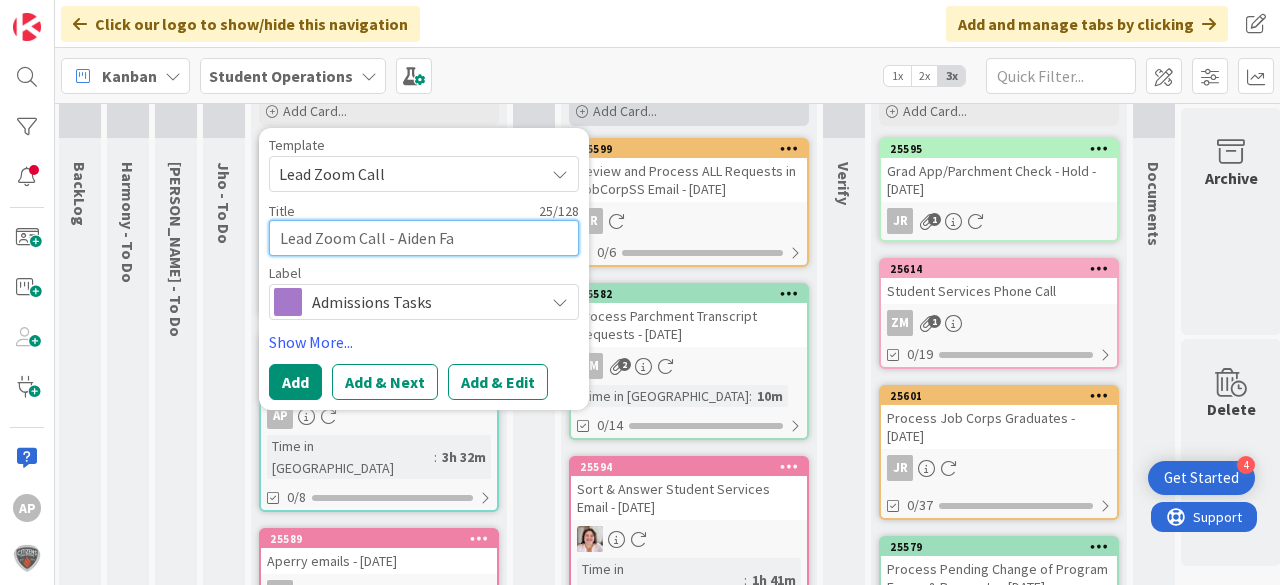 type on "Lead Zoom Call - Aiden Far" 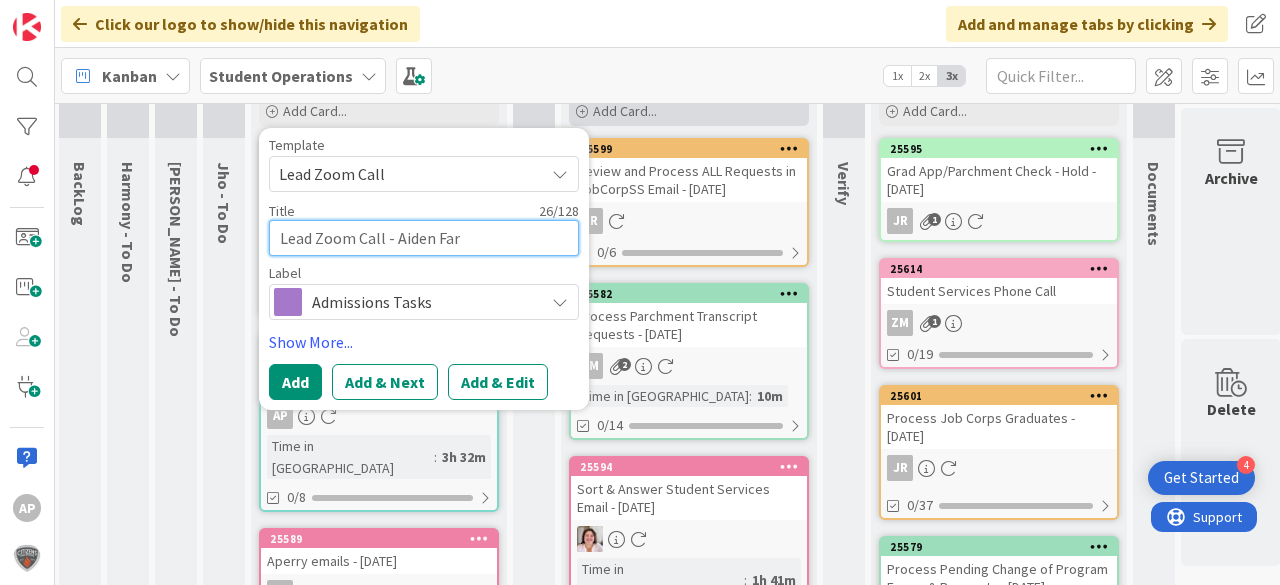 type on "x" 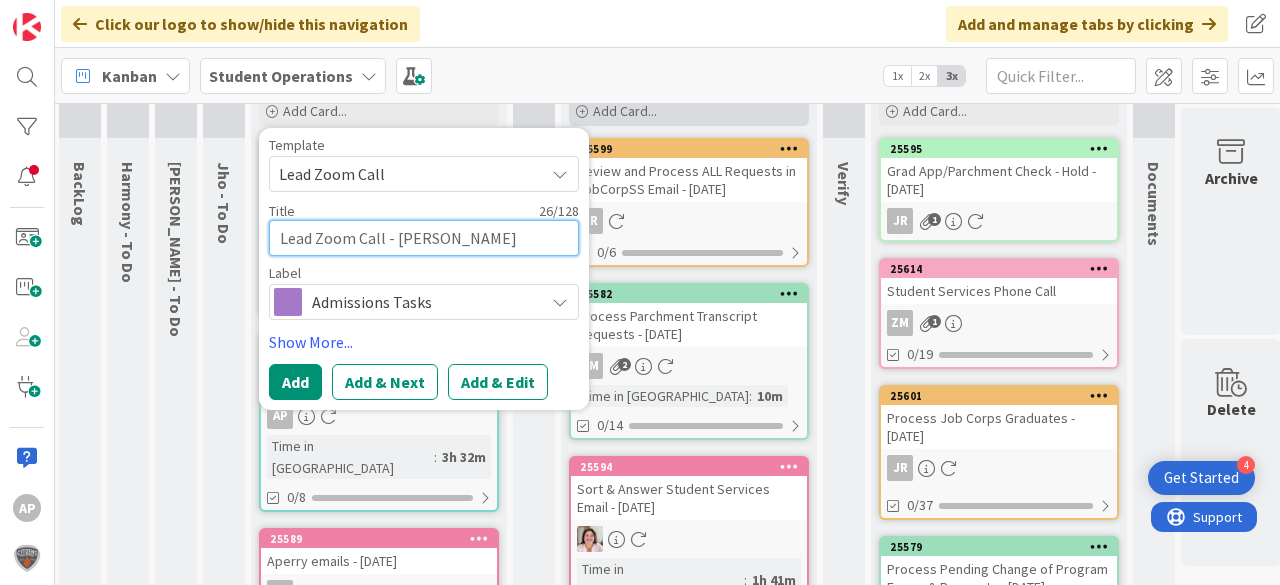 type on "x" 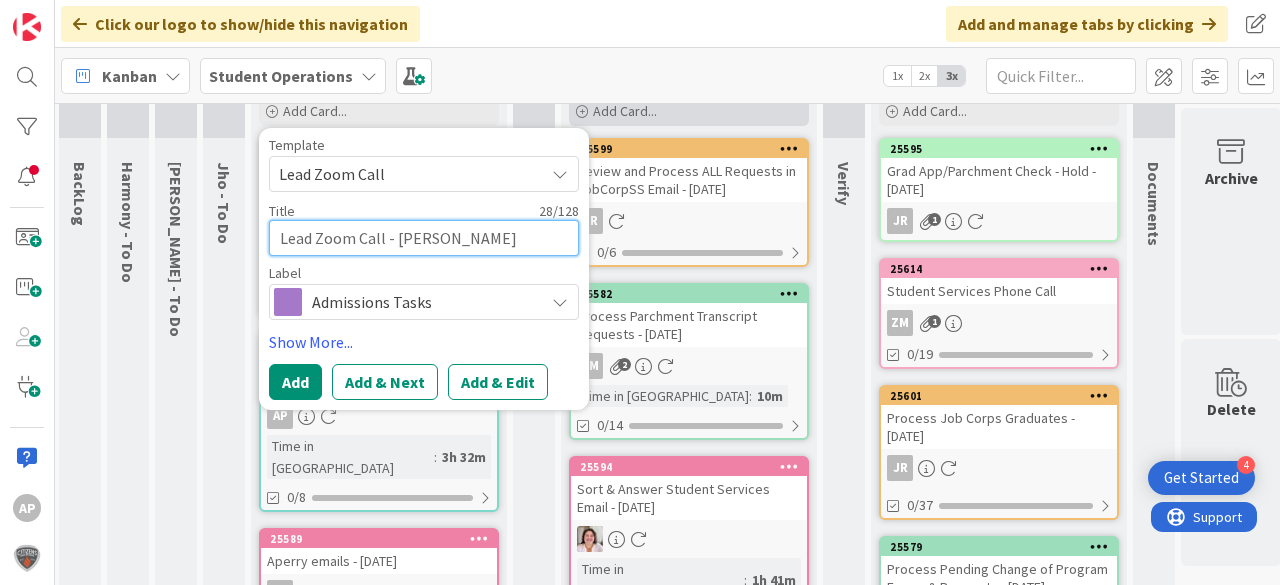 type on "x" 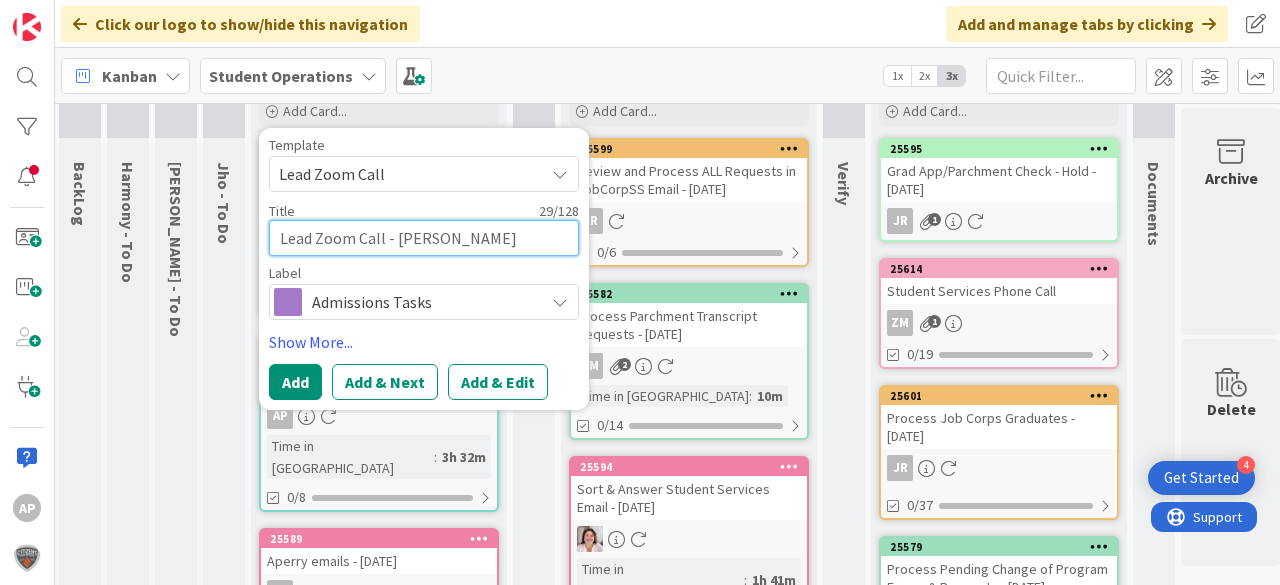 type on "Lead Zoom Call - [PERSON_NAME]" 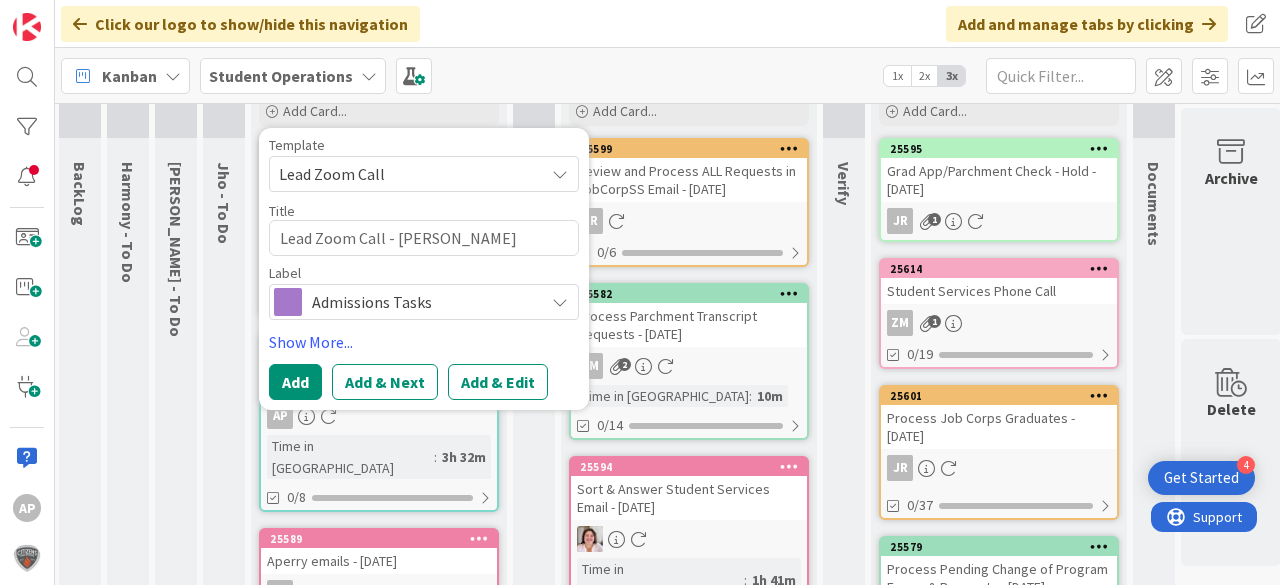 click on "Add & Edit" at bounding box center (498, 382) 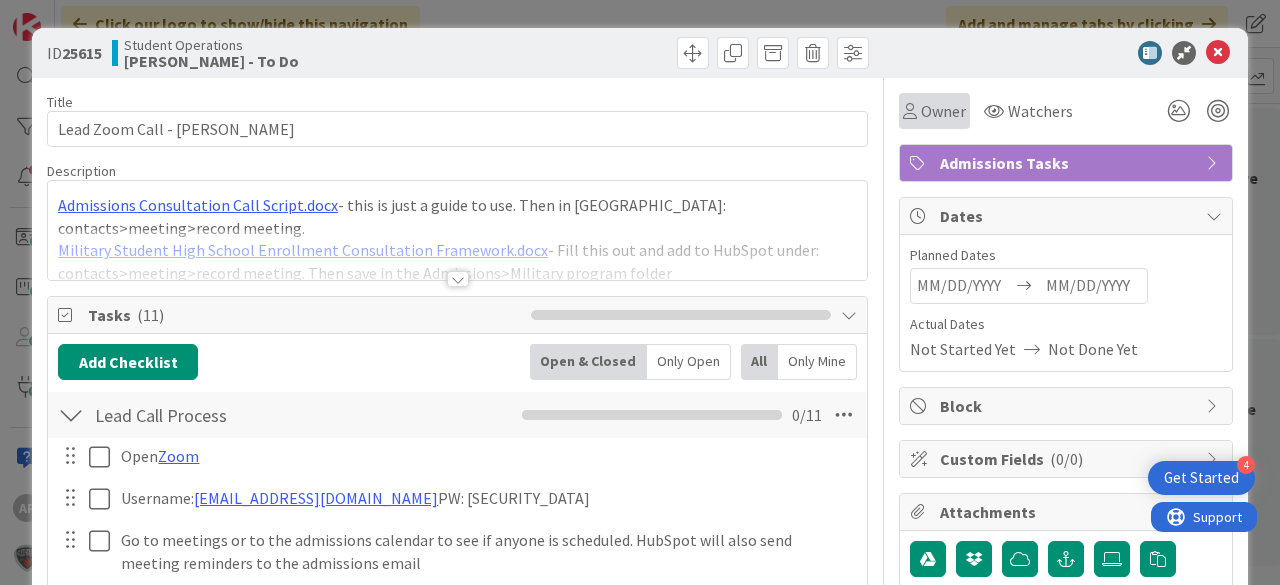 click on "Owner" at bounding box center (943, 111) 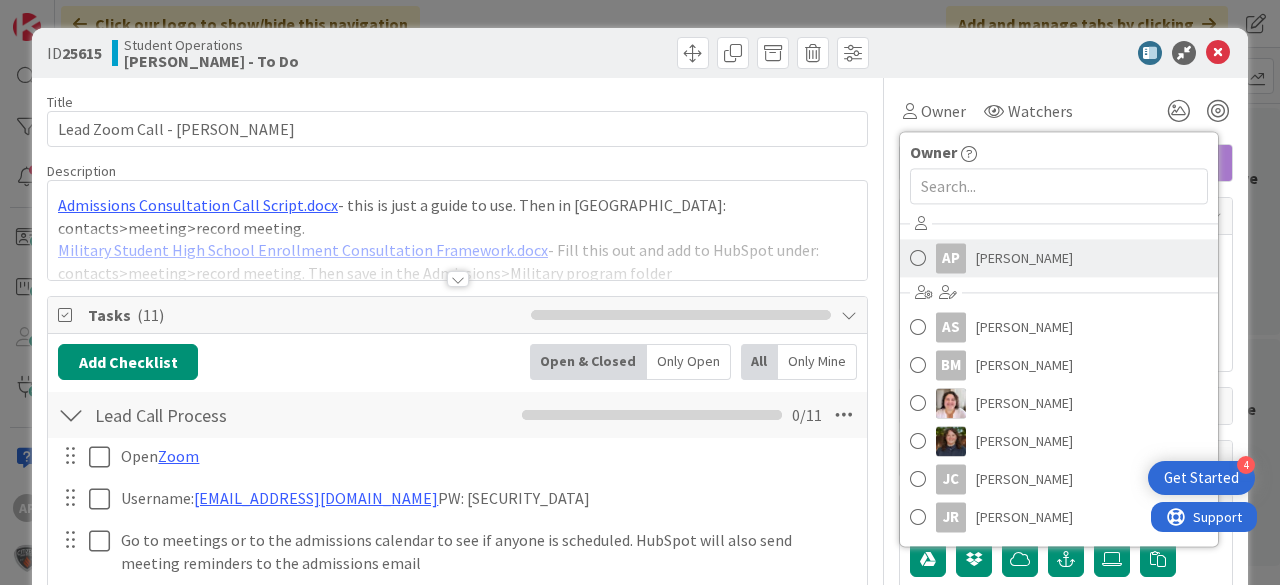 scroll, scrollTop: 0, scrollLeft: 0, axis: both 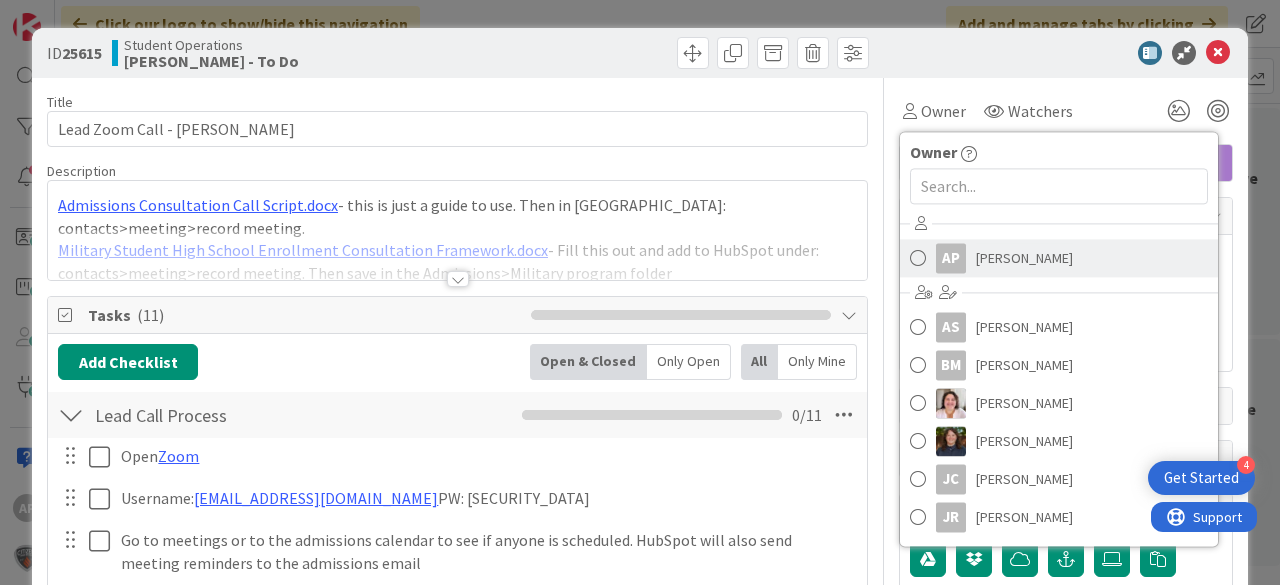 click on "[PERSON_NAME]" at bounding box center (1024, 258) 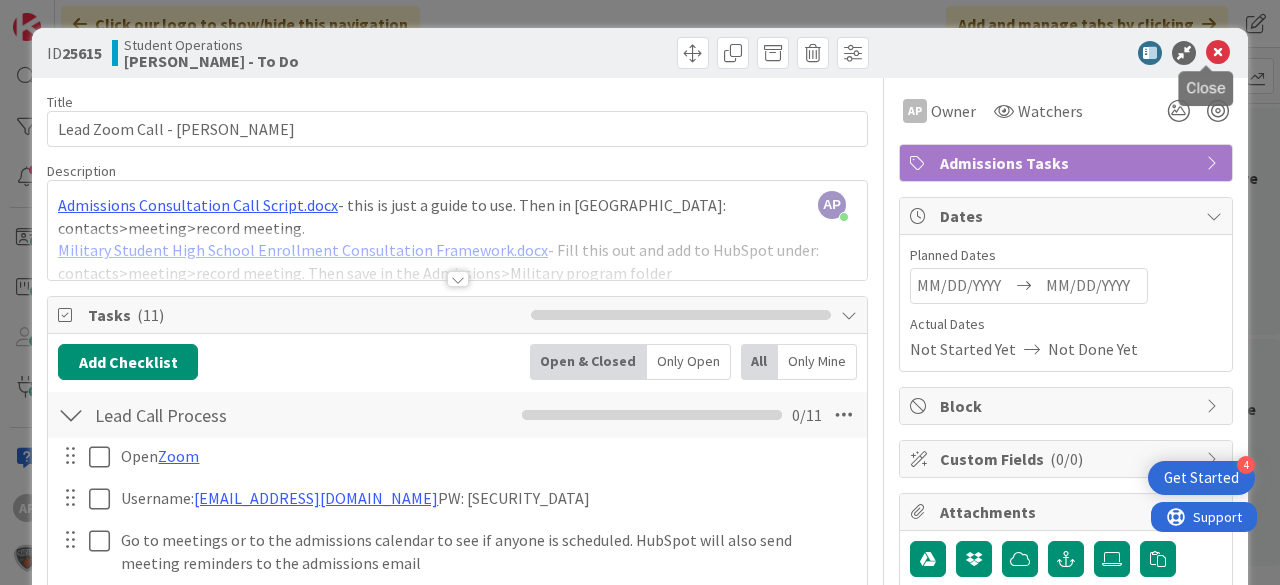 click at bounding box center [1218, 53] 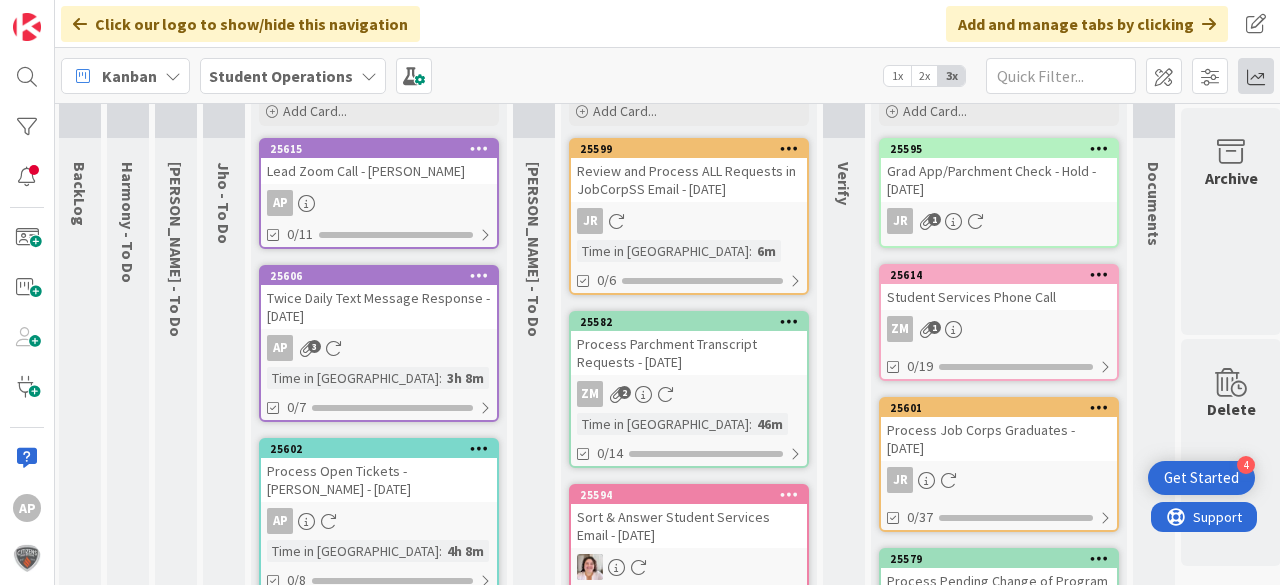 scroll, scrollTop: 0, scrollLeft: 0, axis: both 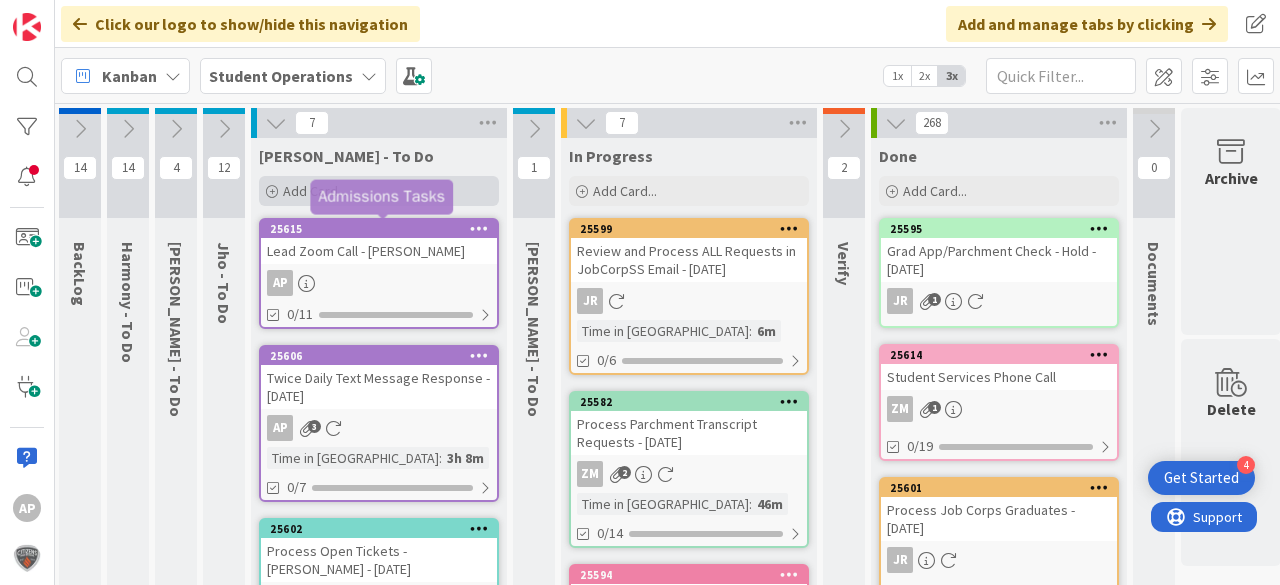 click on "Add Card..." at bounding box center [379, 191] 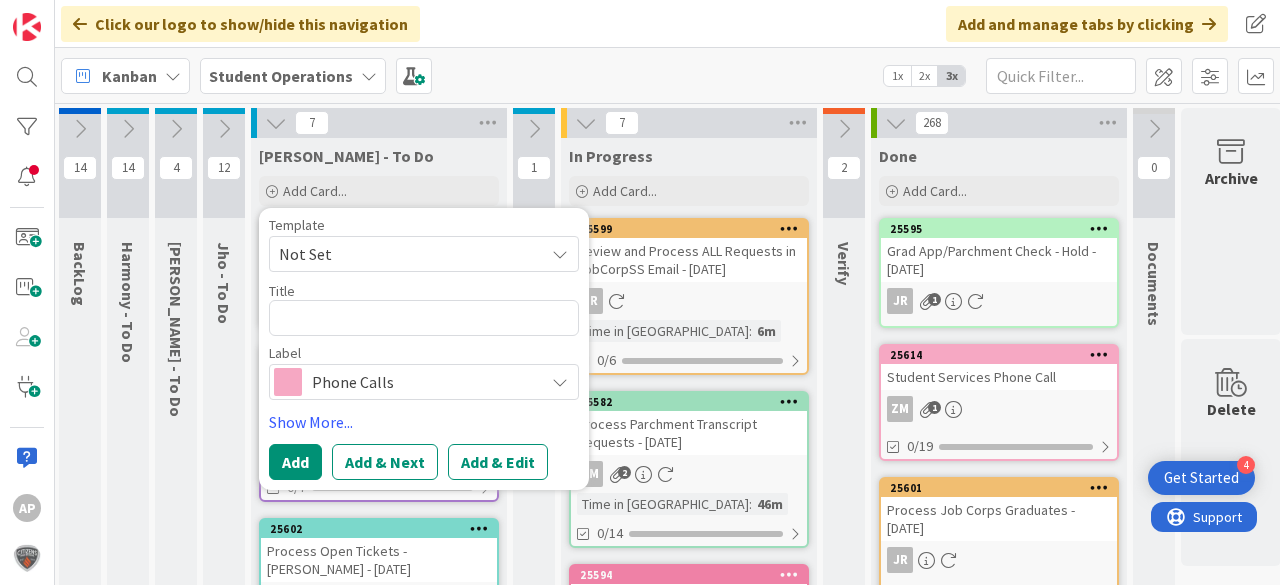 click on "Not Set" at bounding box center (404, 254) 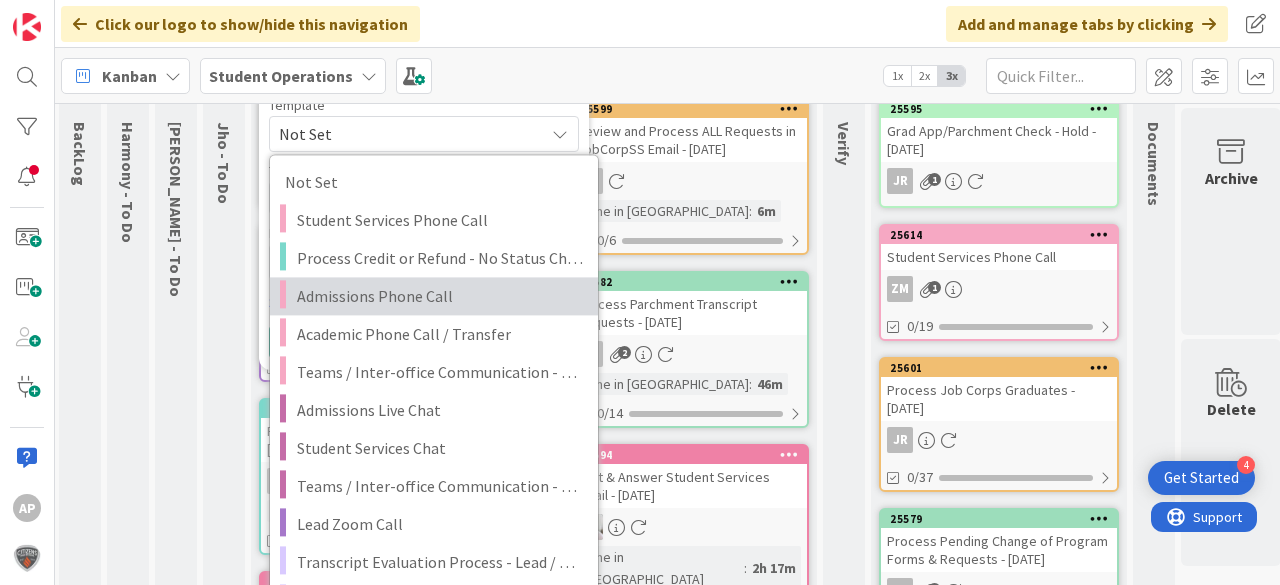 scroll, scrollTop: 240, scrollLeft: 51, axis: both 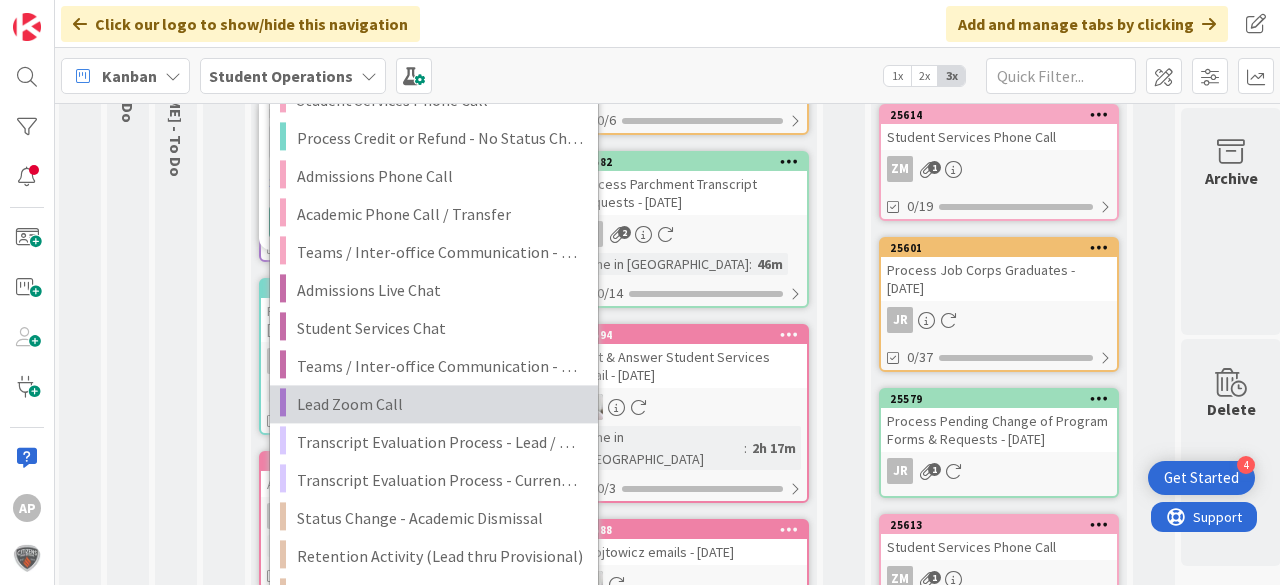 click on "Lead Zoom Call" at bounding box center (440, 404) 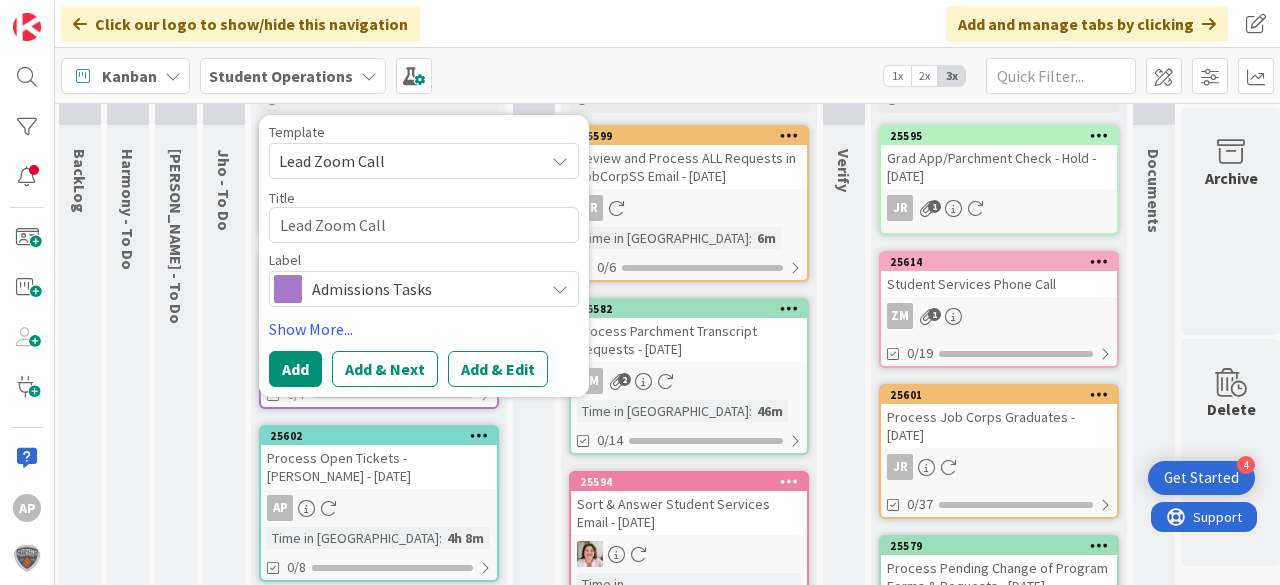 scroll, scrollTop: 80, scrollLeft: 51, axis: both 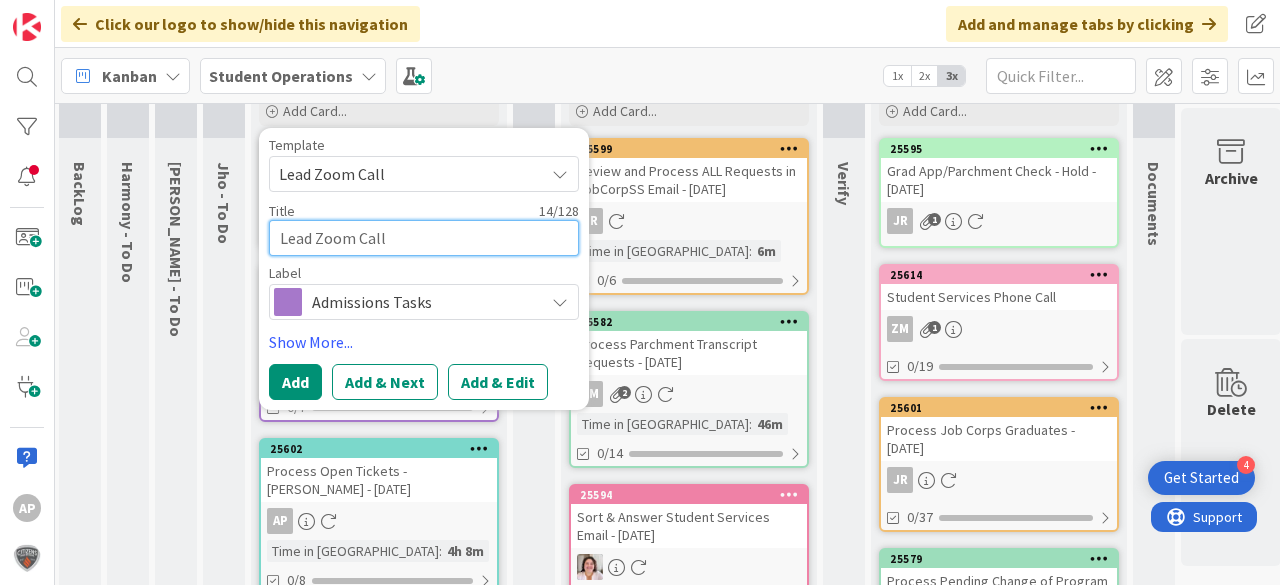 click on "Lead Zoom Call" at bounding box center [424, 238] 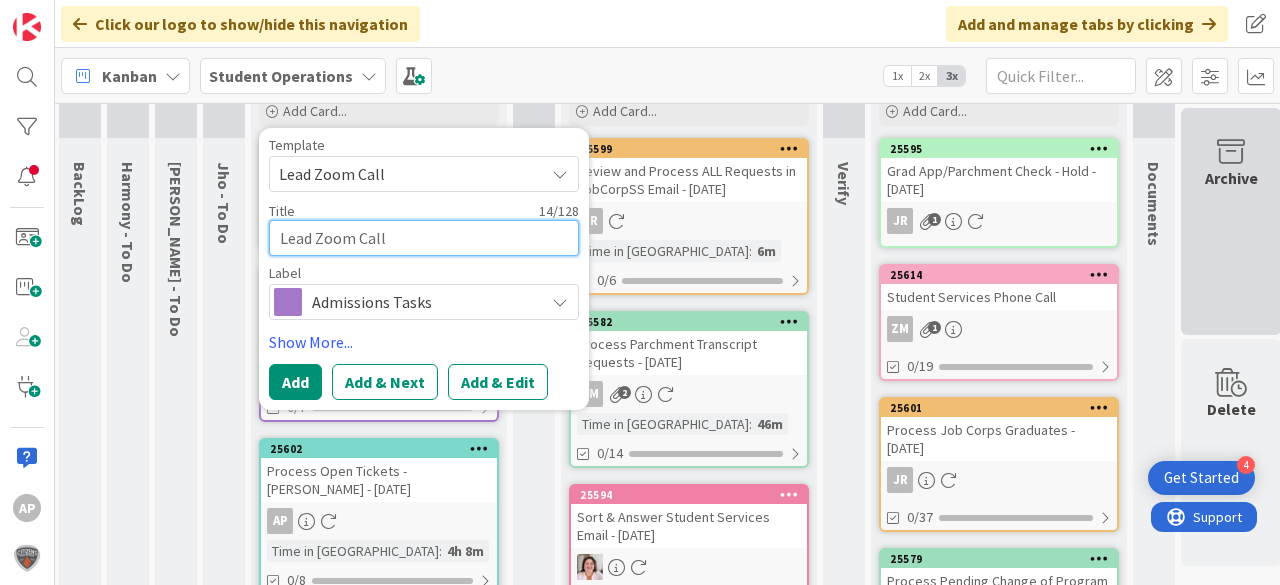 type on "x" 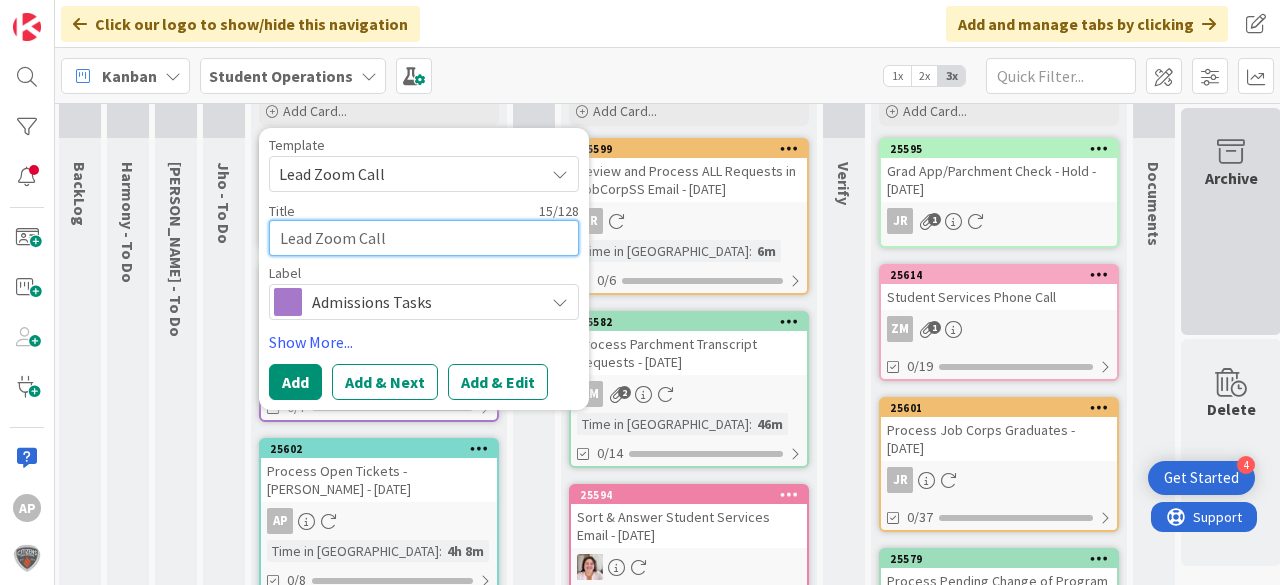 type on "Lead Zoom Call" 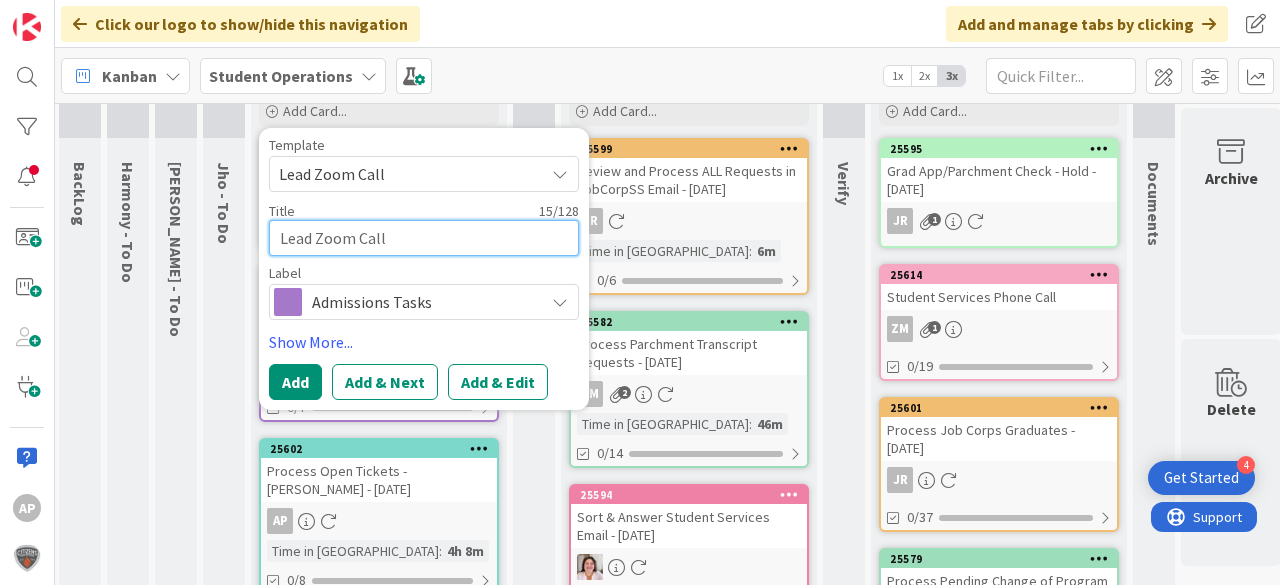 click on "Lead Zoom Call" at bounding box center [424, 238] 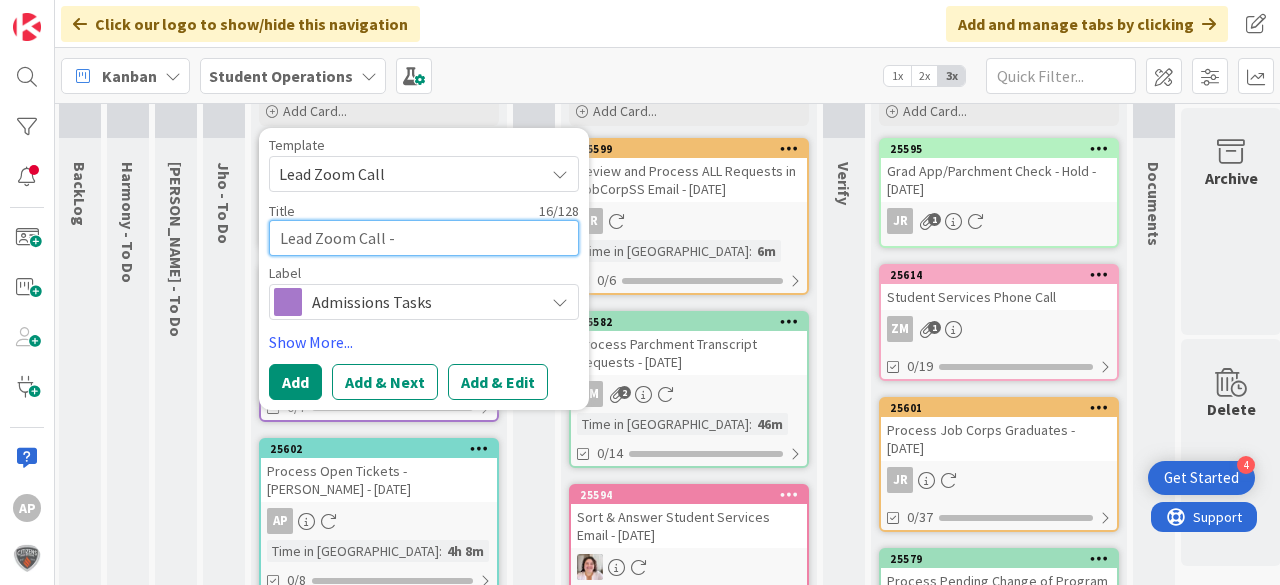 type on "x" 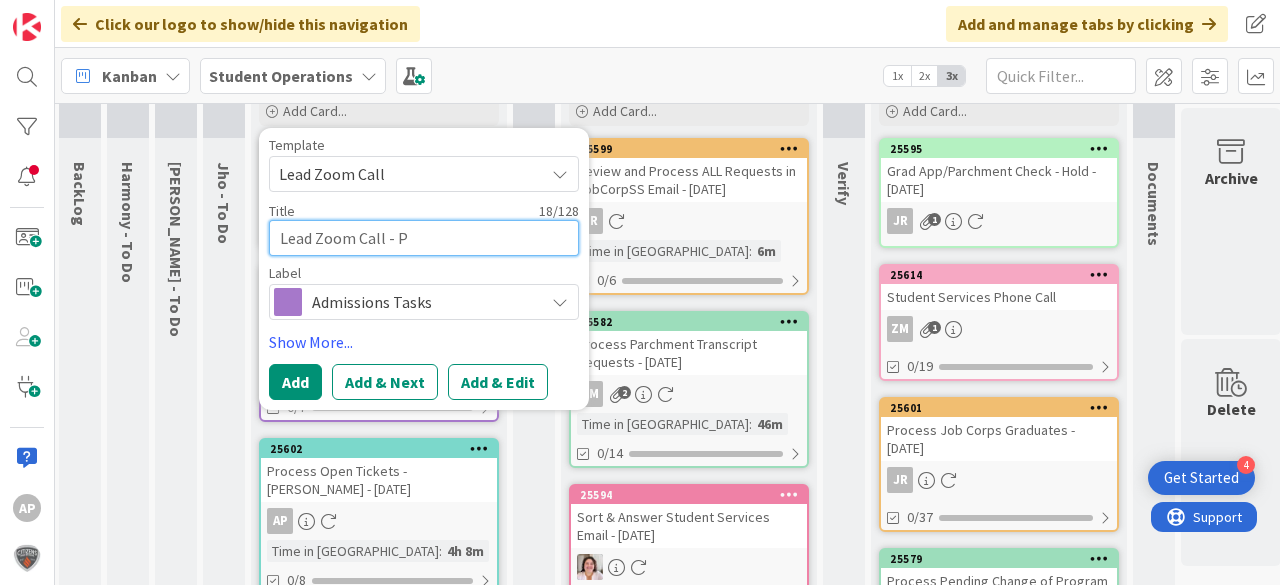 type on "x" 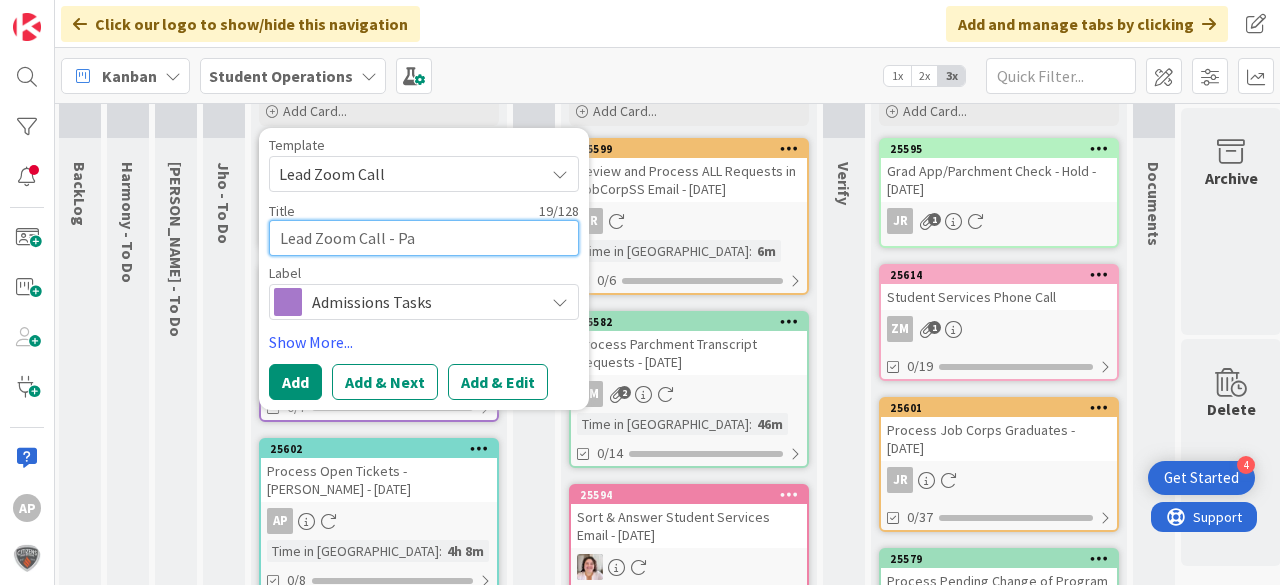 type on "x" 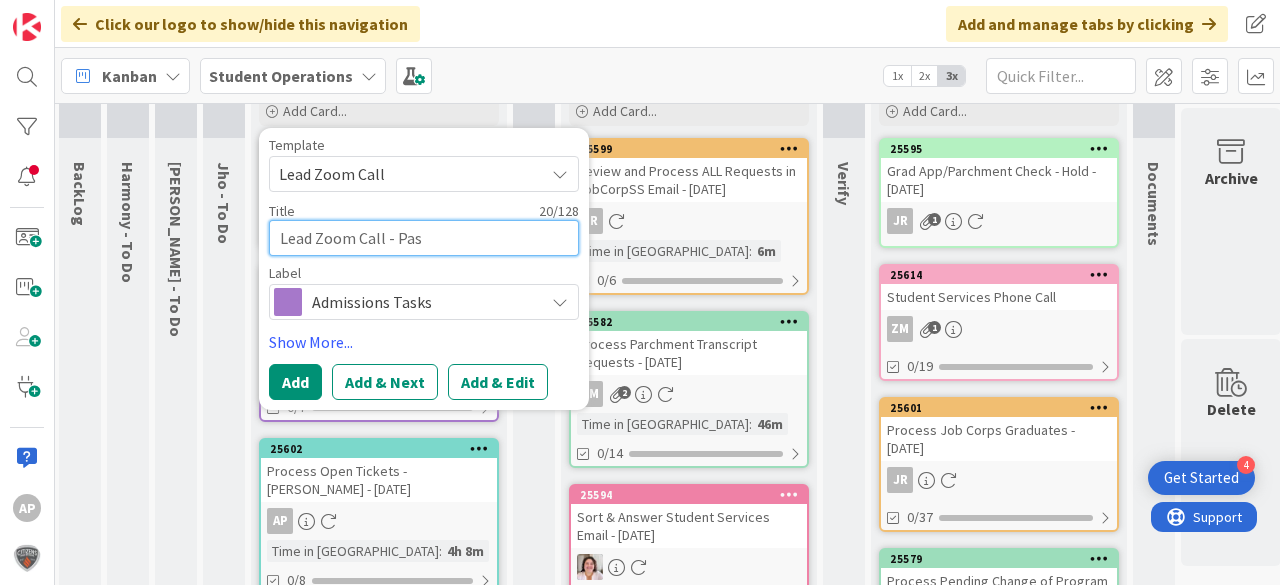 type on "x" 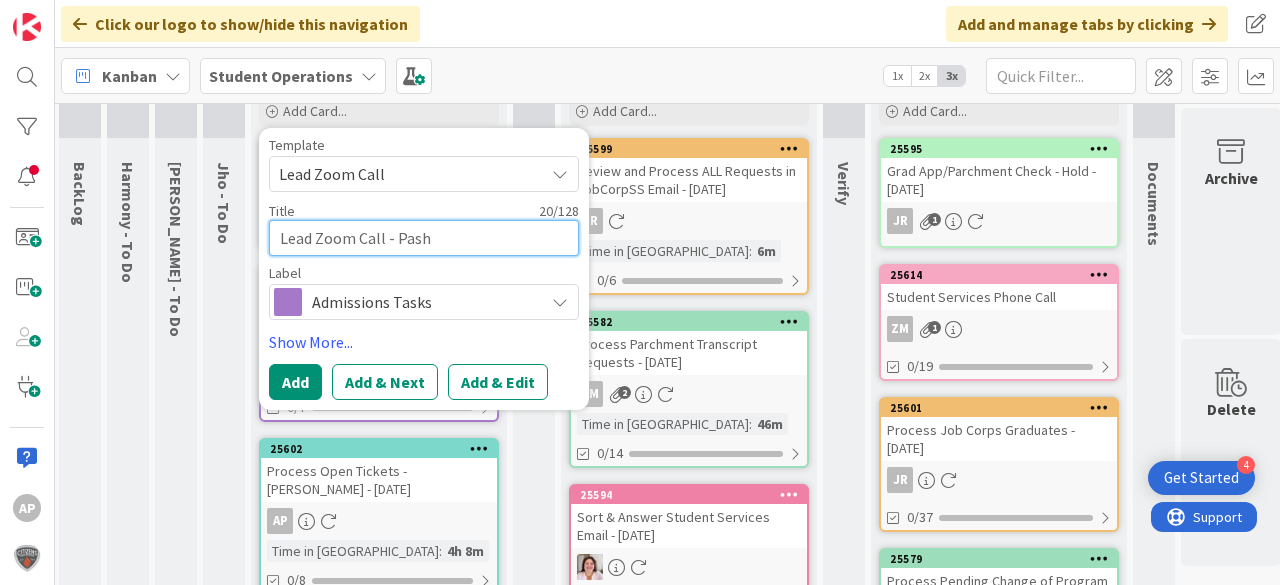 type on "x" 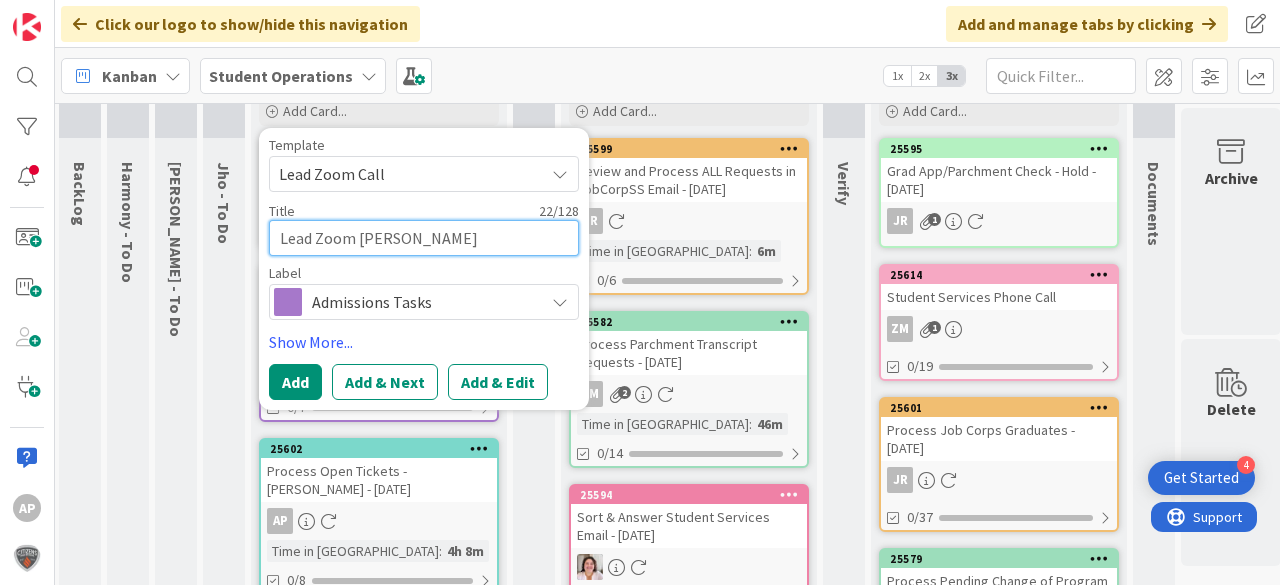 type on "x" 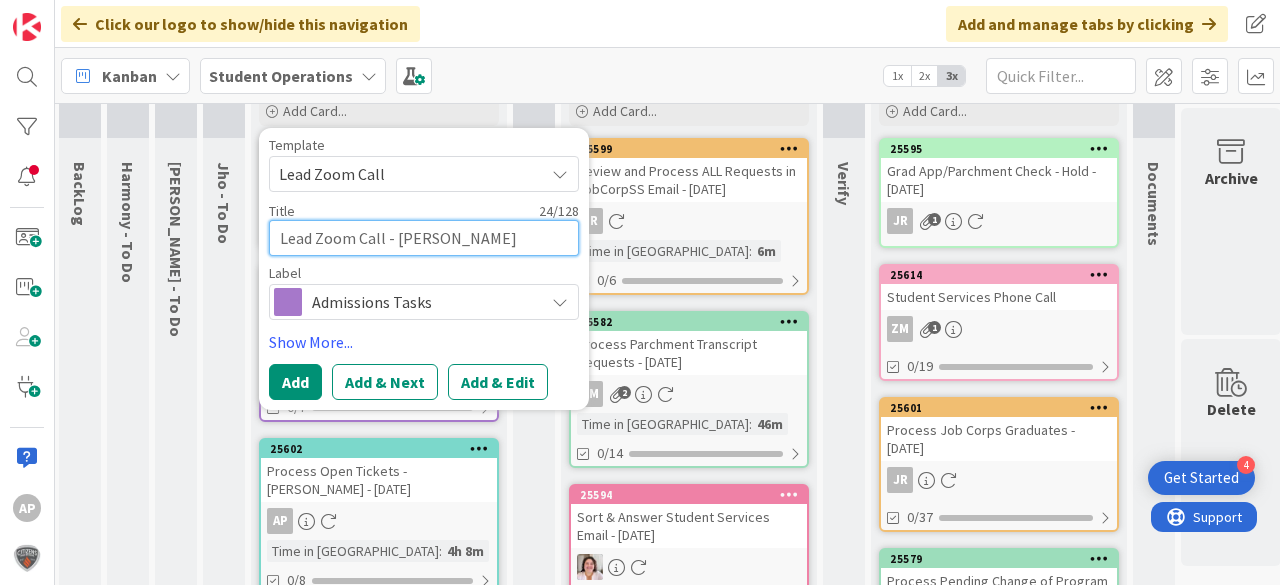 type on "x" 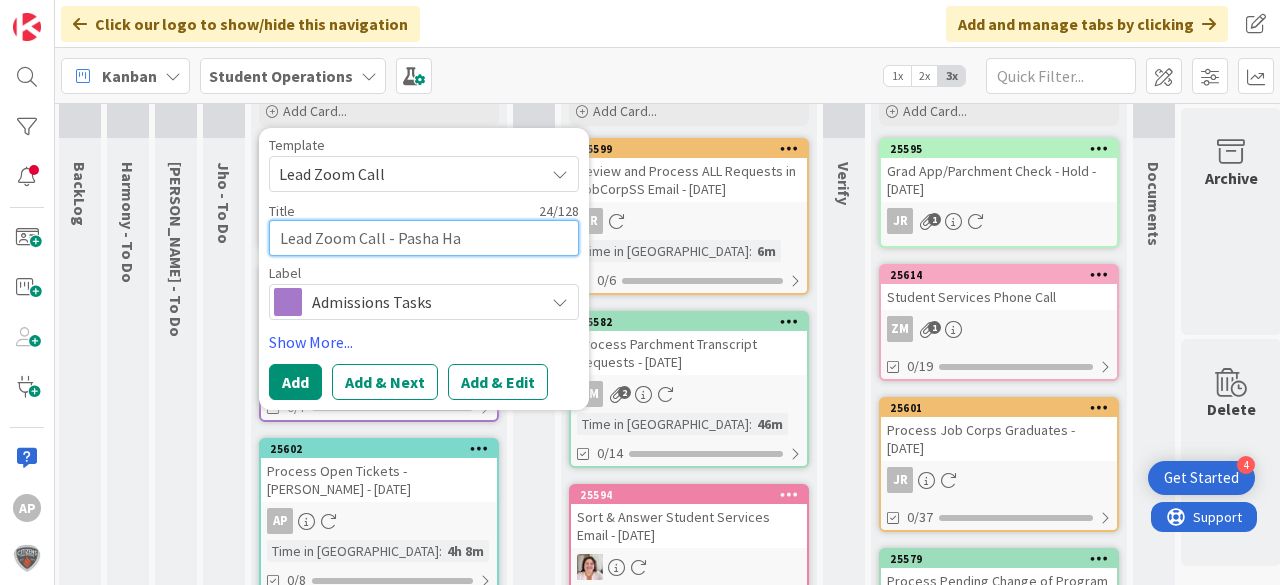 type on "x" 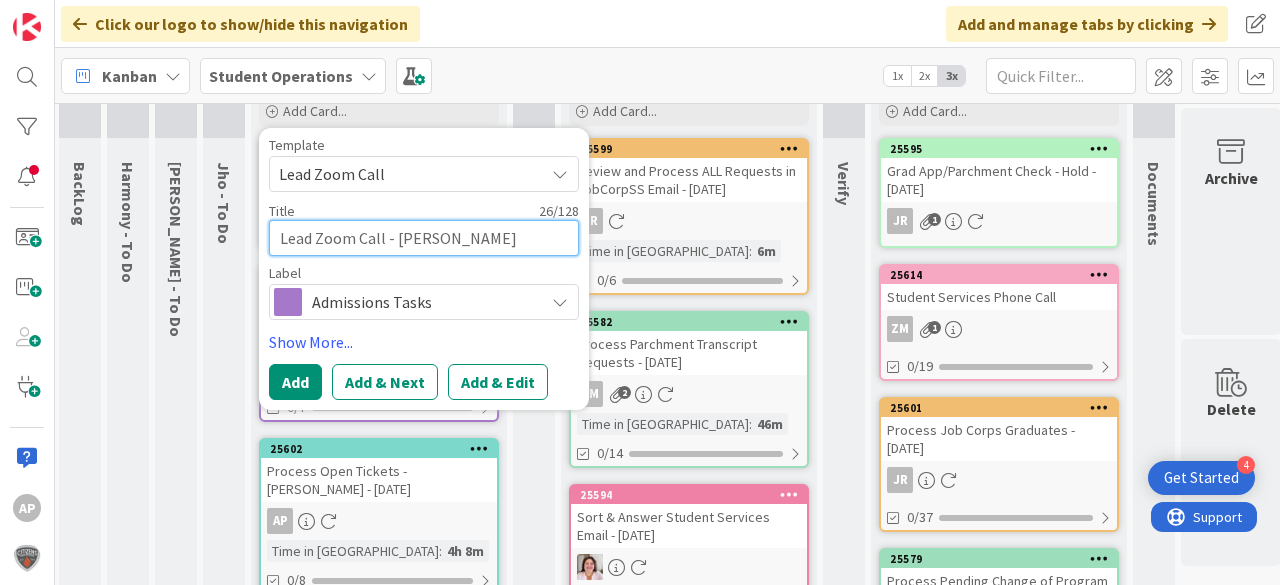 type on "x" 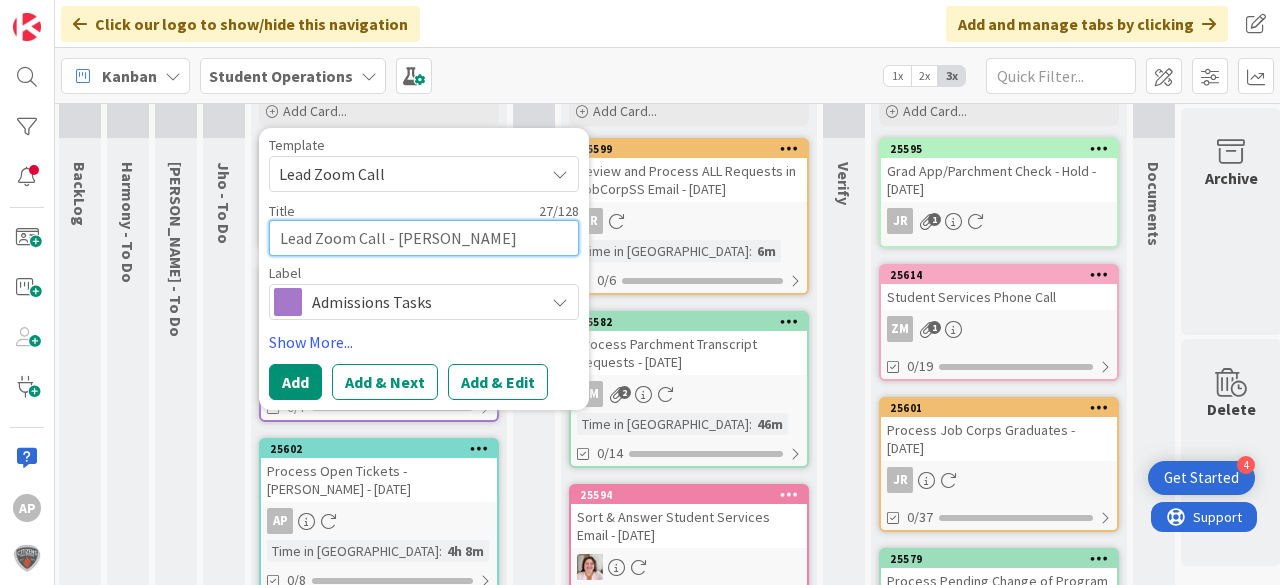 type on "x" 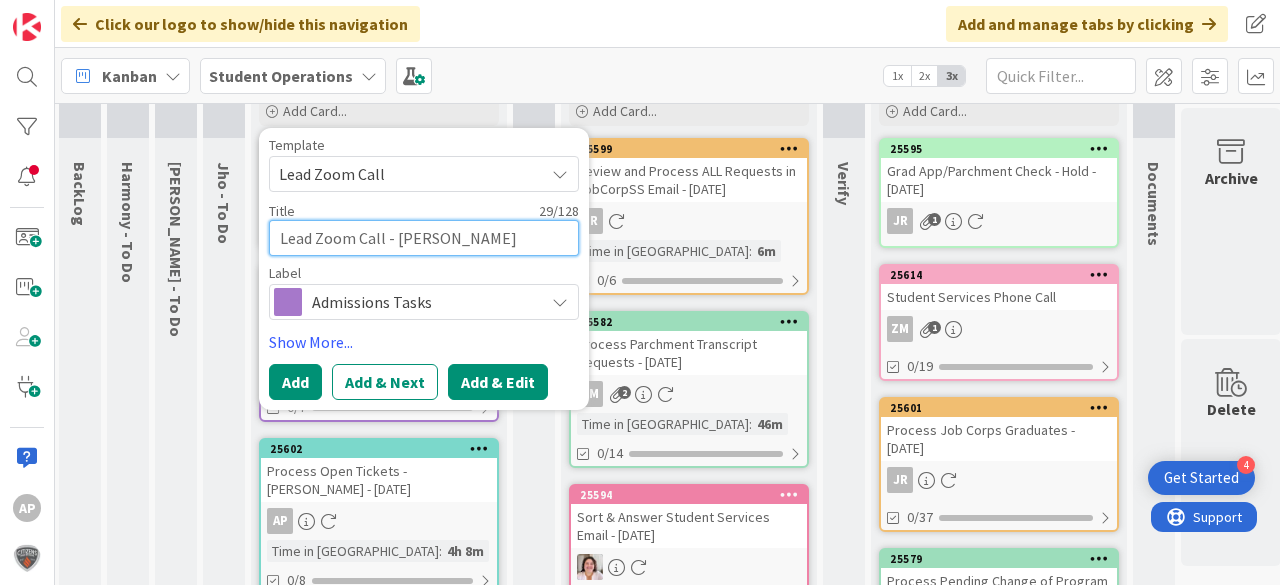 type on "Lead Zoom Call - [PERSON_NAME]" 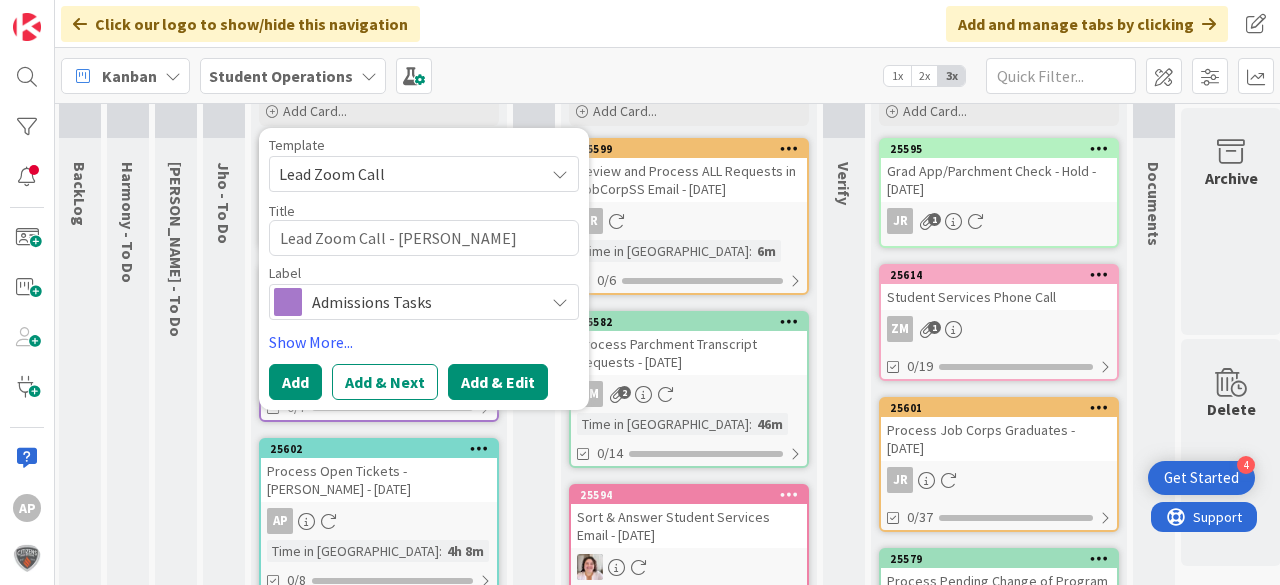 click on "Add & Edit" at bounding box center (498, 382) 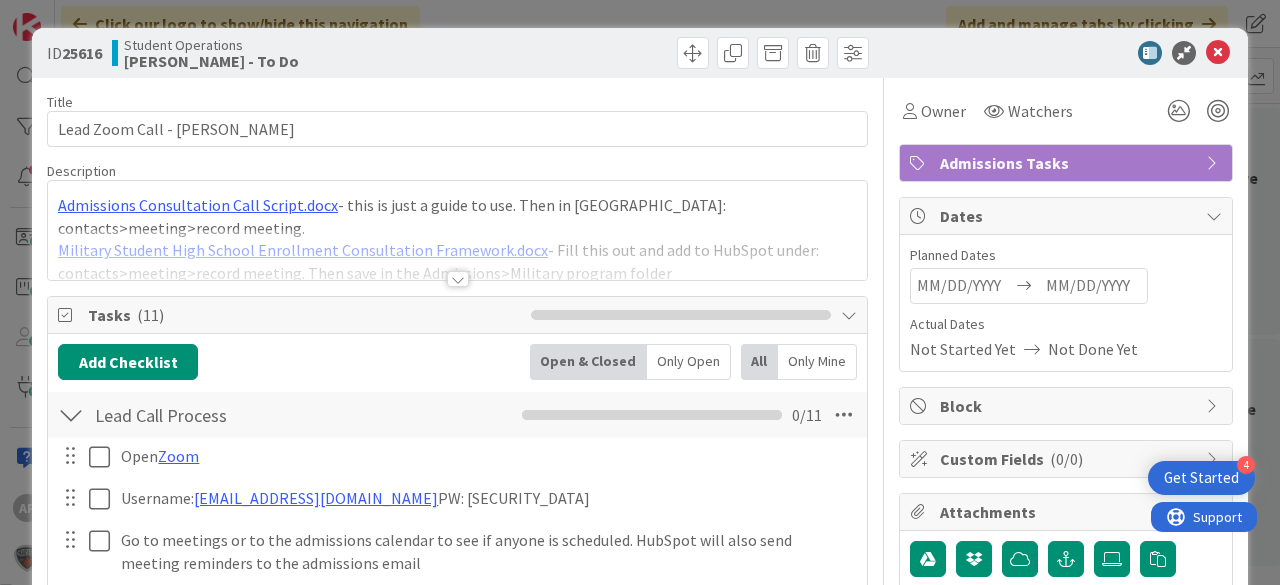 scroll, scrollTop: 0, scrollLeft: 0, axis: both 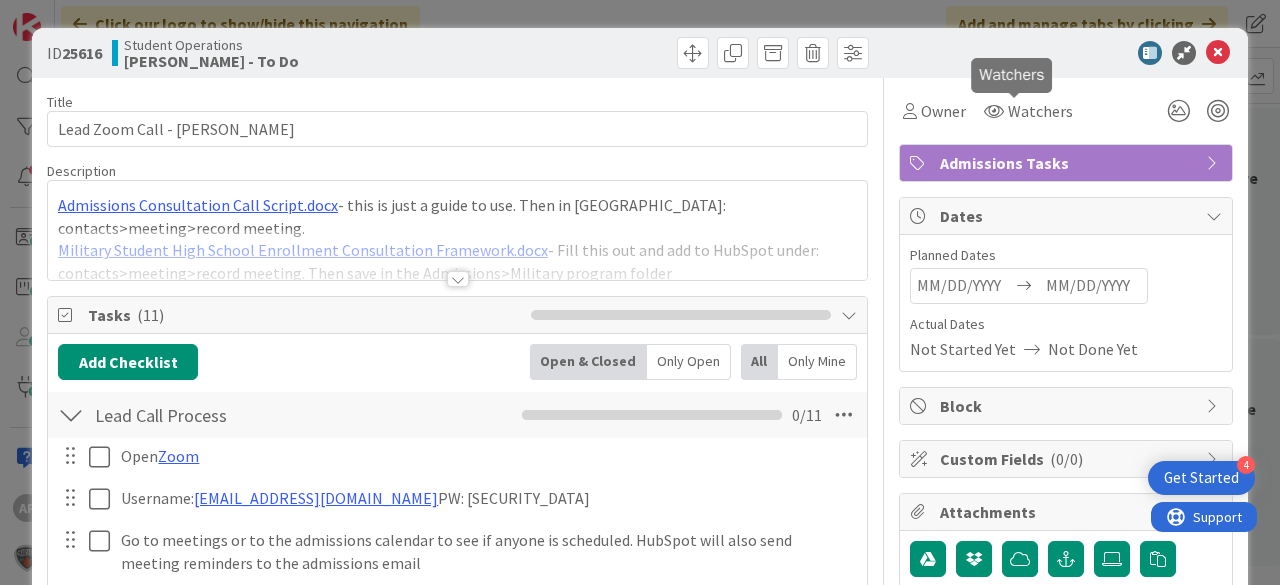 click on "Owner Watchers" at bounding box center [1066, 103] 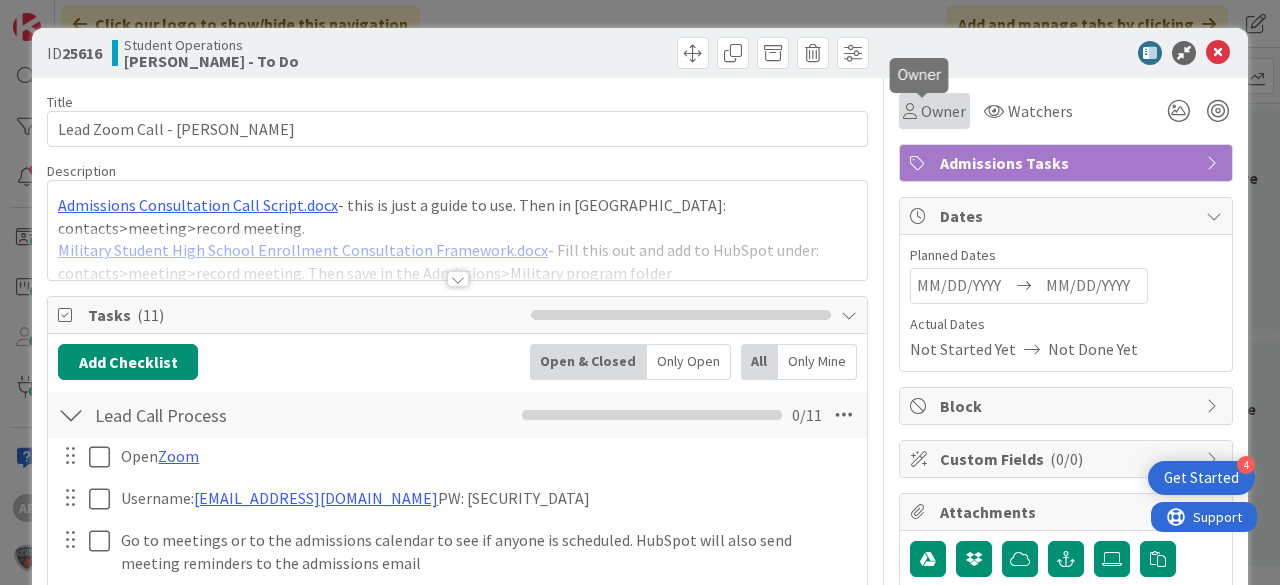 scroll, scrollTop: 0, scrollLeft: 0, axis: both 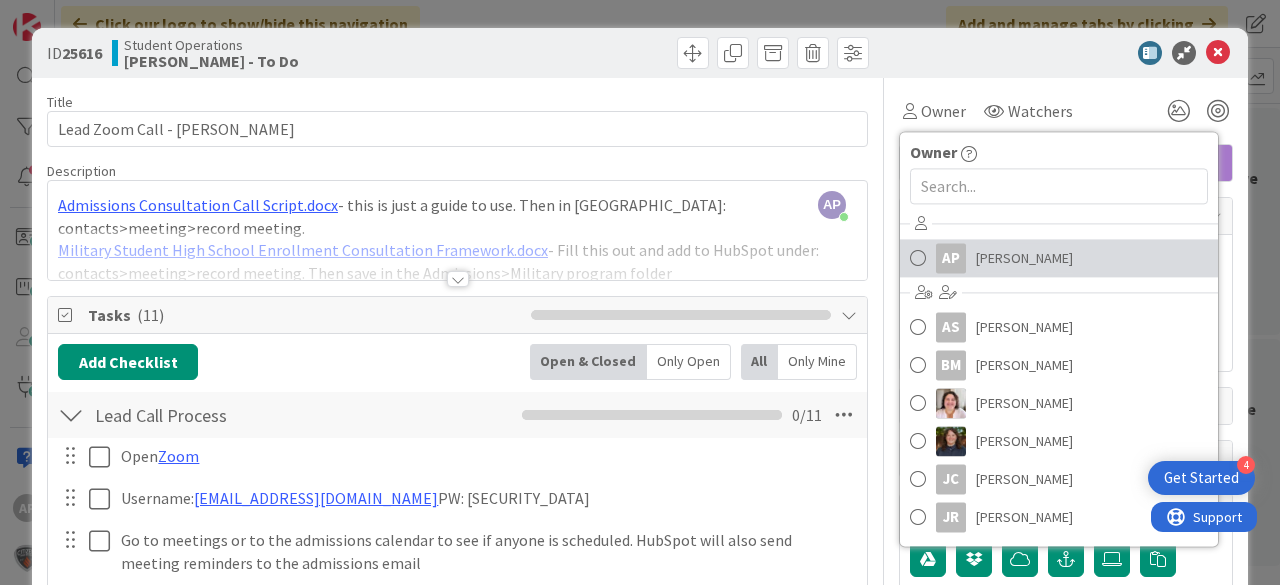 drag, startPoint x: 989, startPoint y: 248, endPoint x: 1066, endPoint y: 243, distance: 77.16217 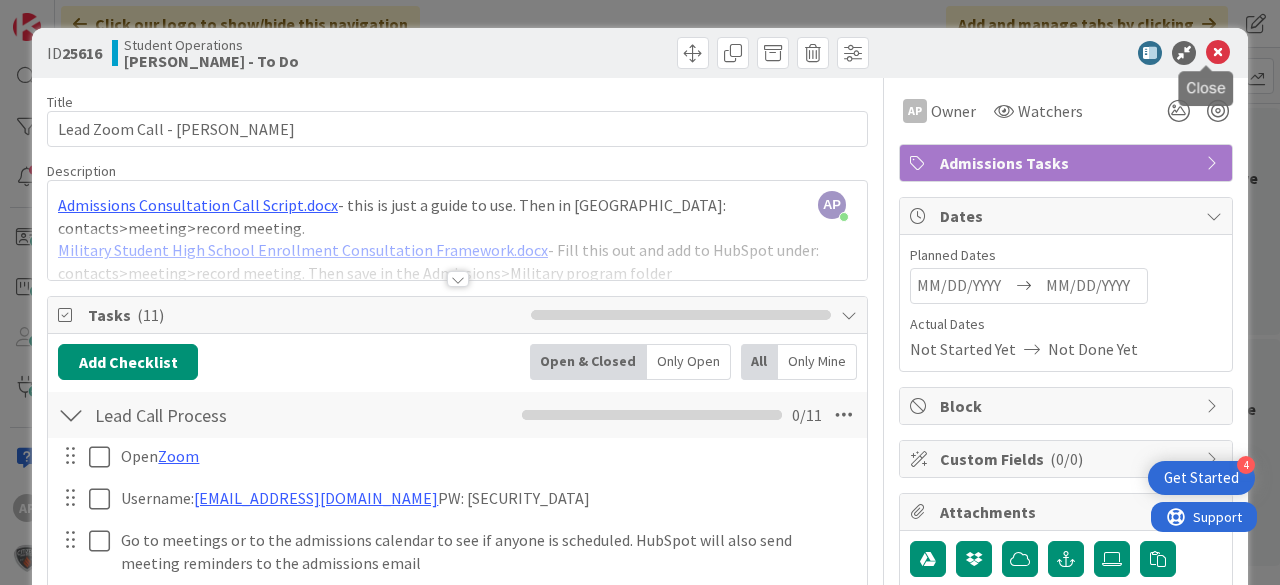 click at bounding box center (1218, 53) 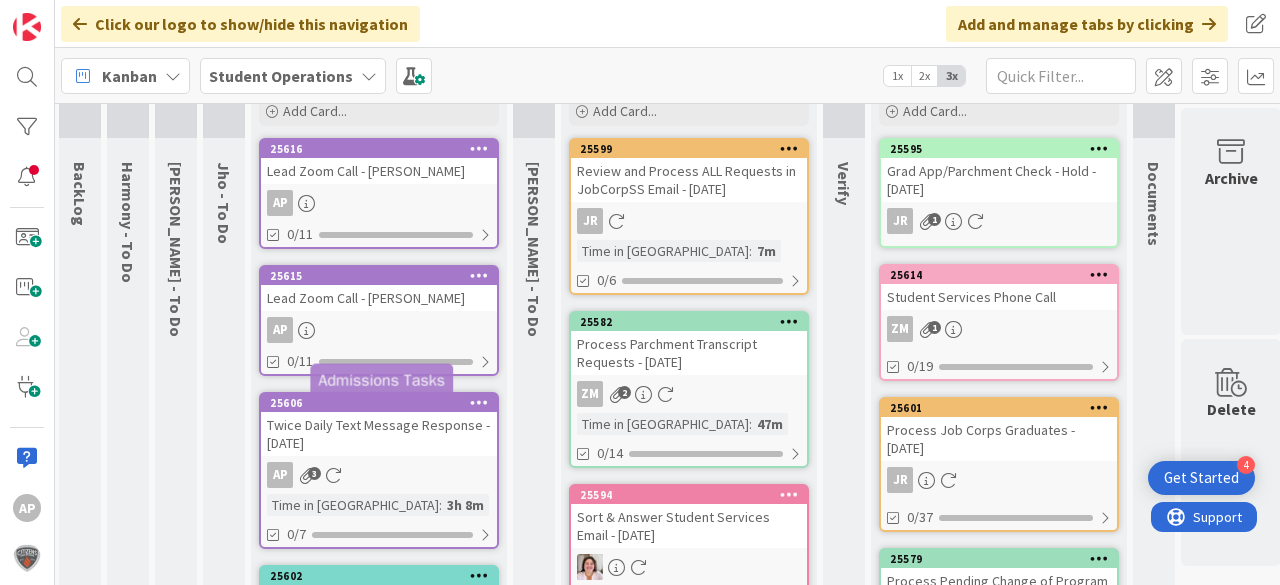 scroll, scrollTop: 0, scrollLeft: 51, axis: horizontal 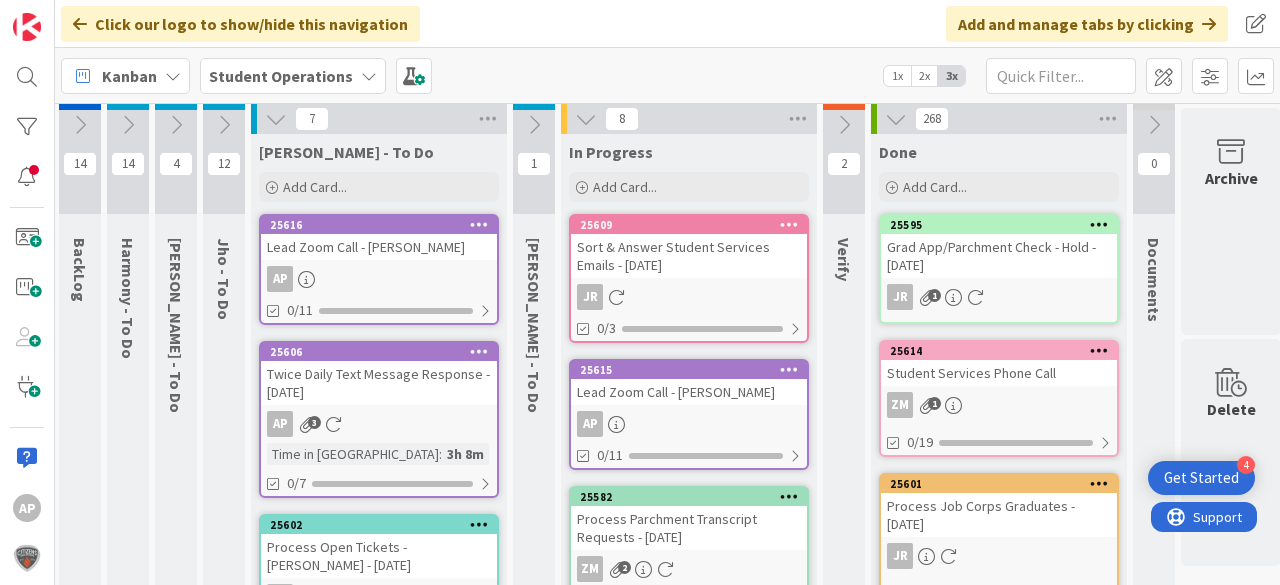 click on "Sort & Answer Student Services Emails - [DATE]" at bounding box center [689, 256] 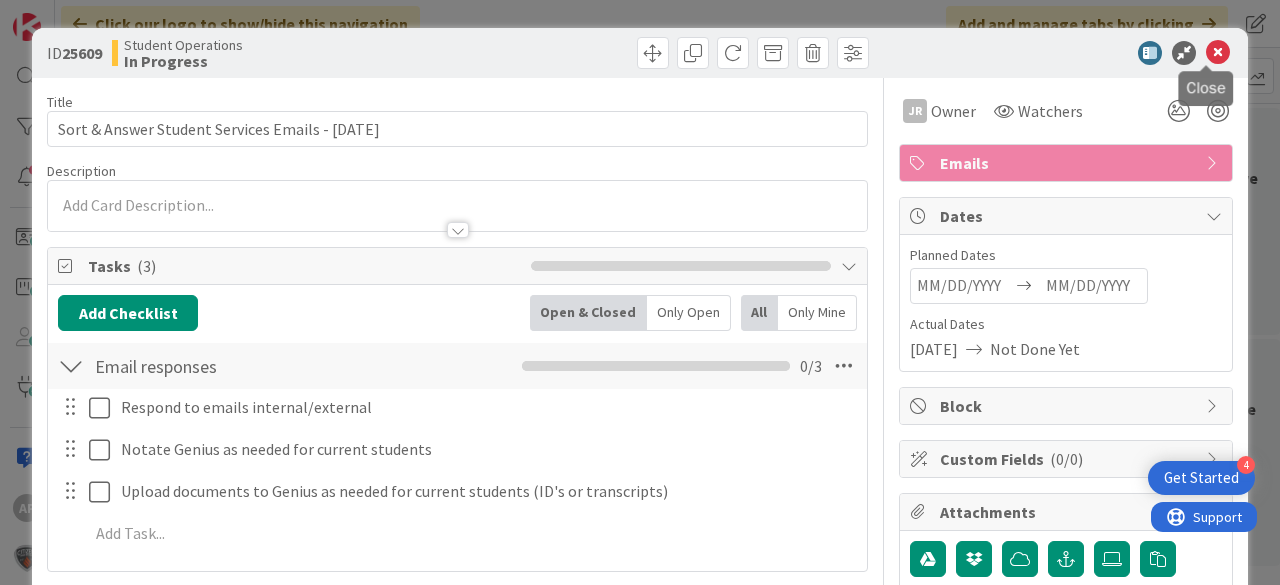 click at bounding box center (1218, 53) 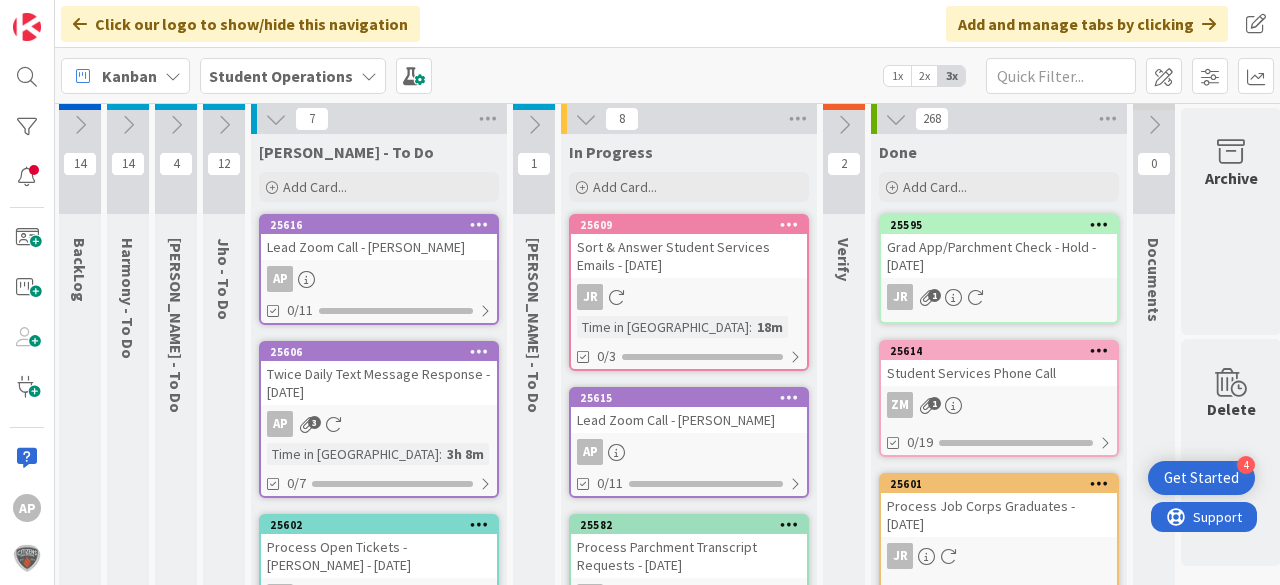 scroll, scrollTop: 0, scrollLeft: 0, axis: both 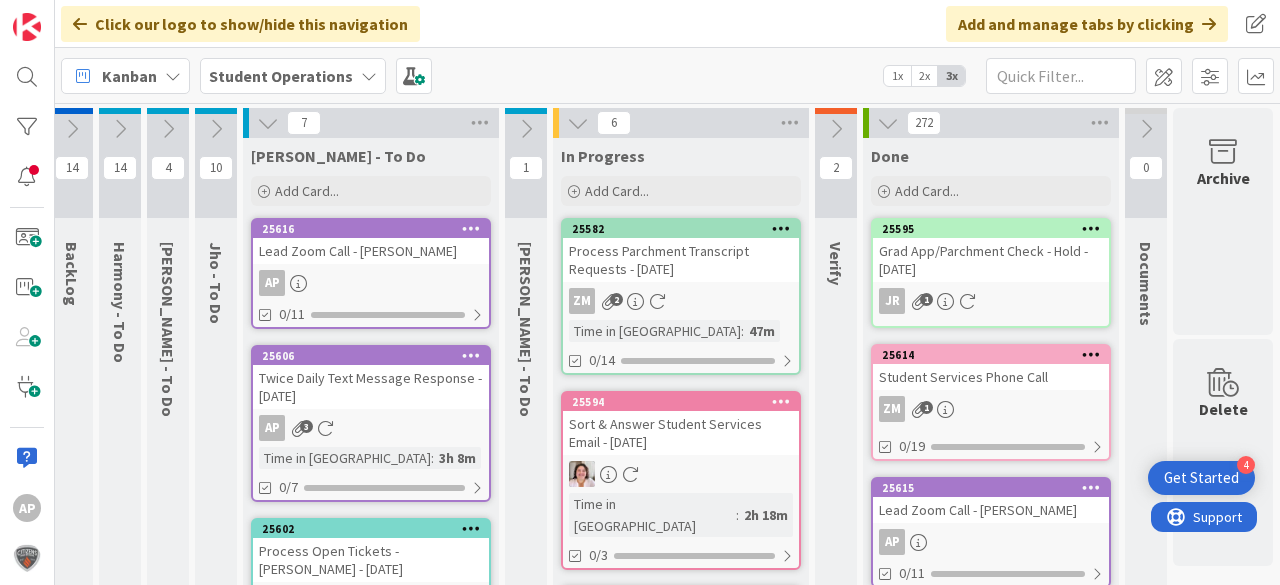 click on "Lead Zoom Call - [PERSON_NAME]" at bounding box center (371, 251) 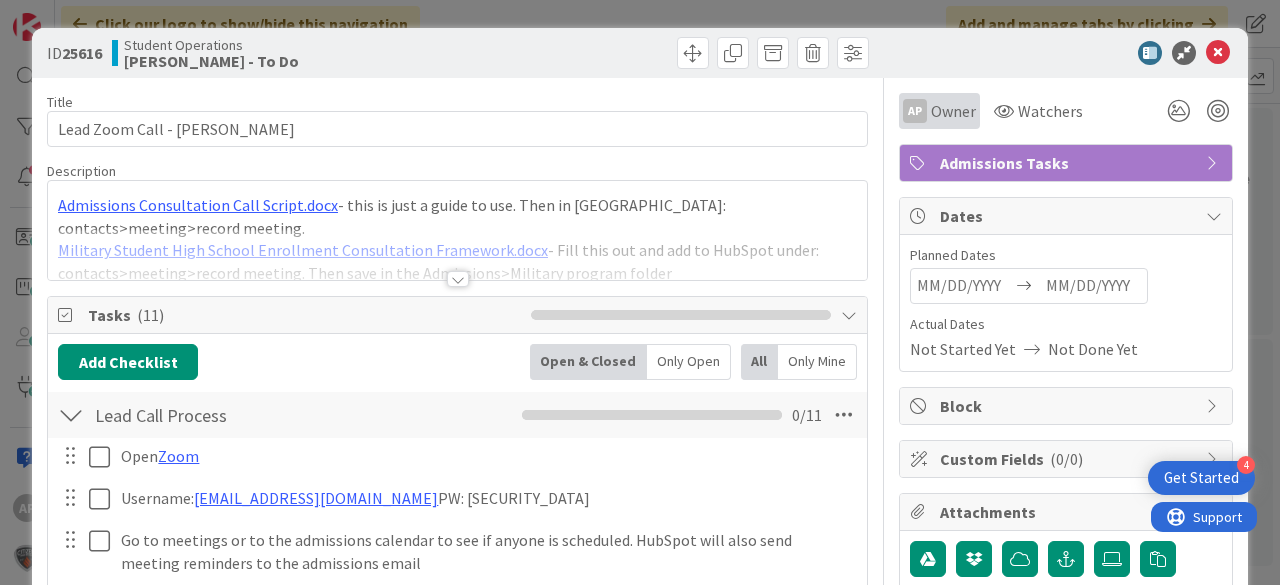 click on "Owner" at bounding box center (953, 111) 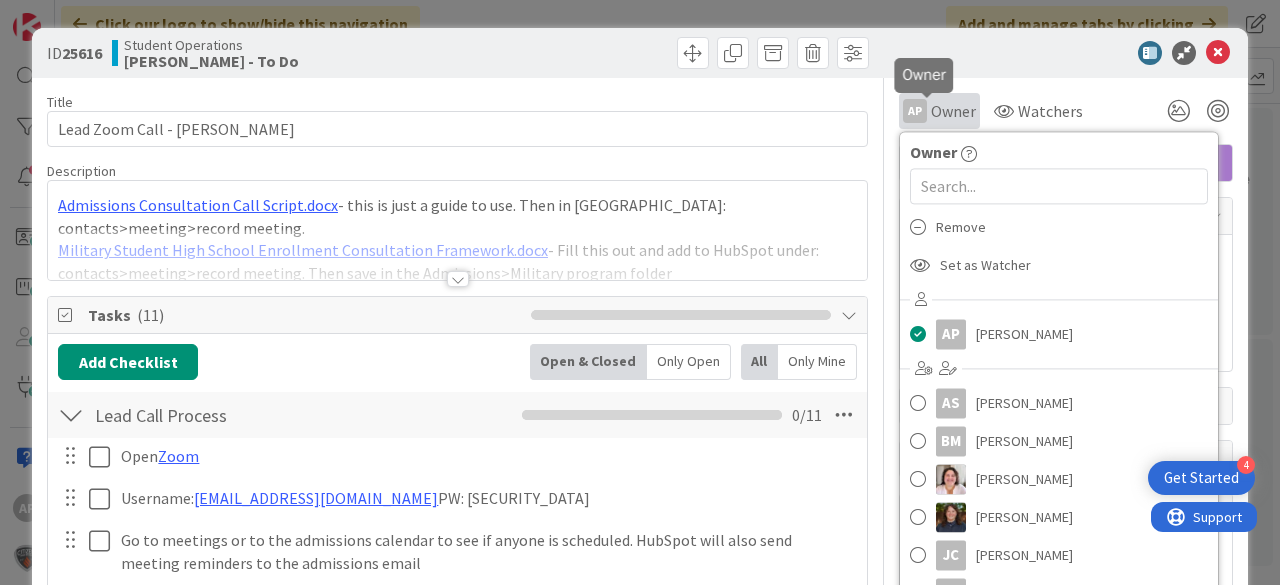 scroll, scrollTop: 0, scrollLeft: 0, axis: both 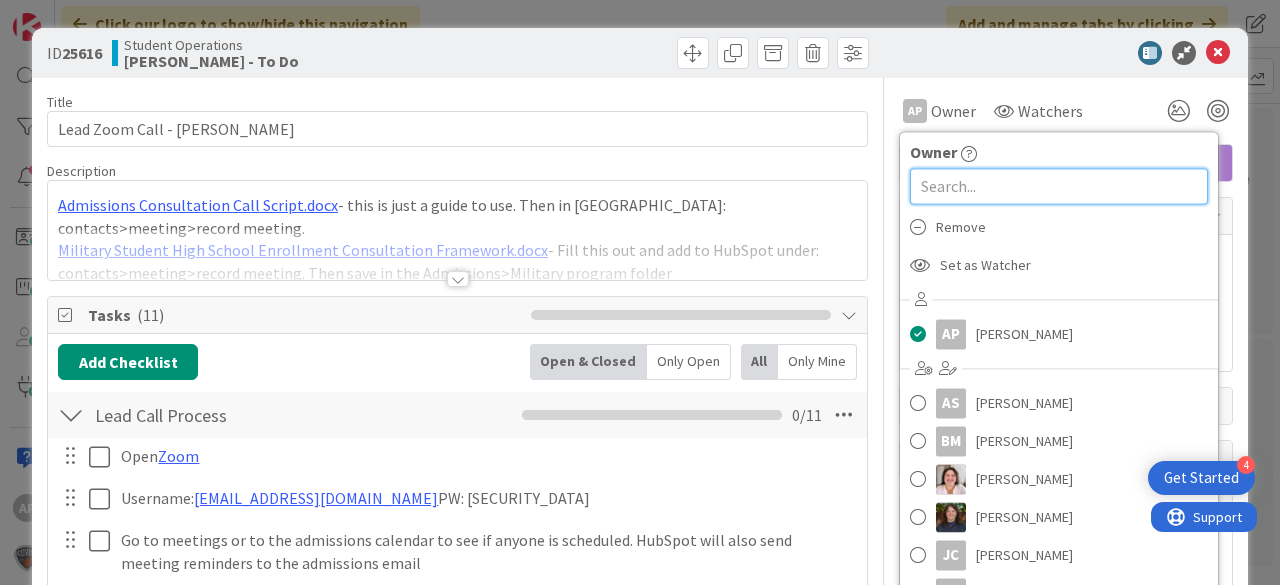click at bounding box center [1059, 186] 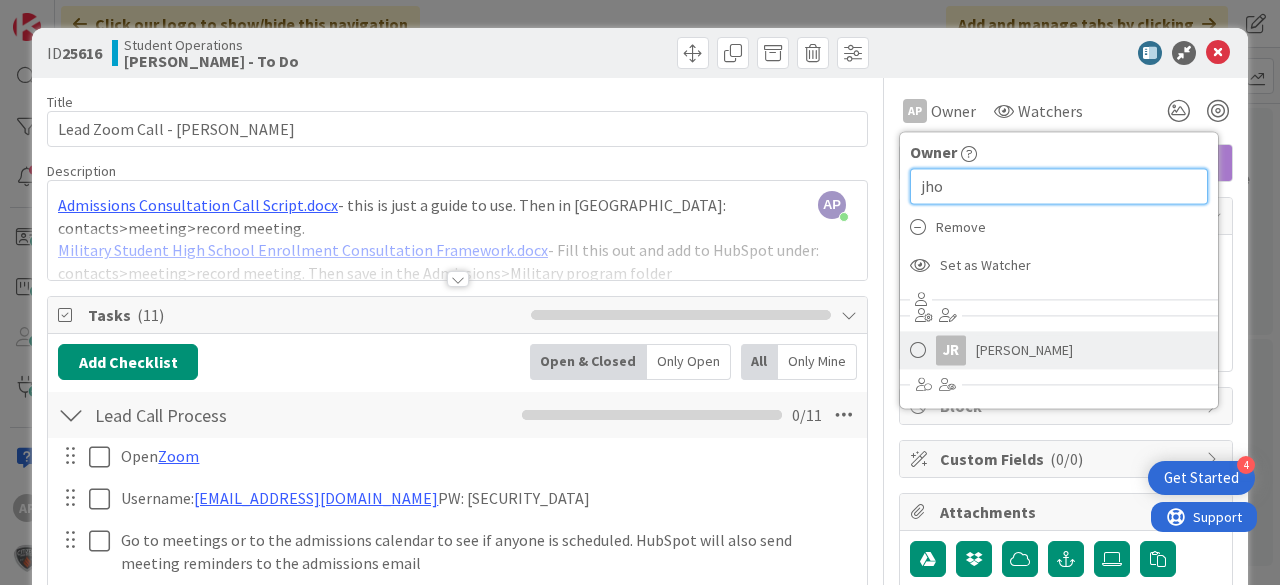 type on "jho" 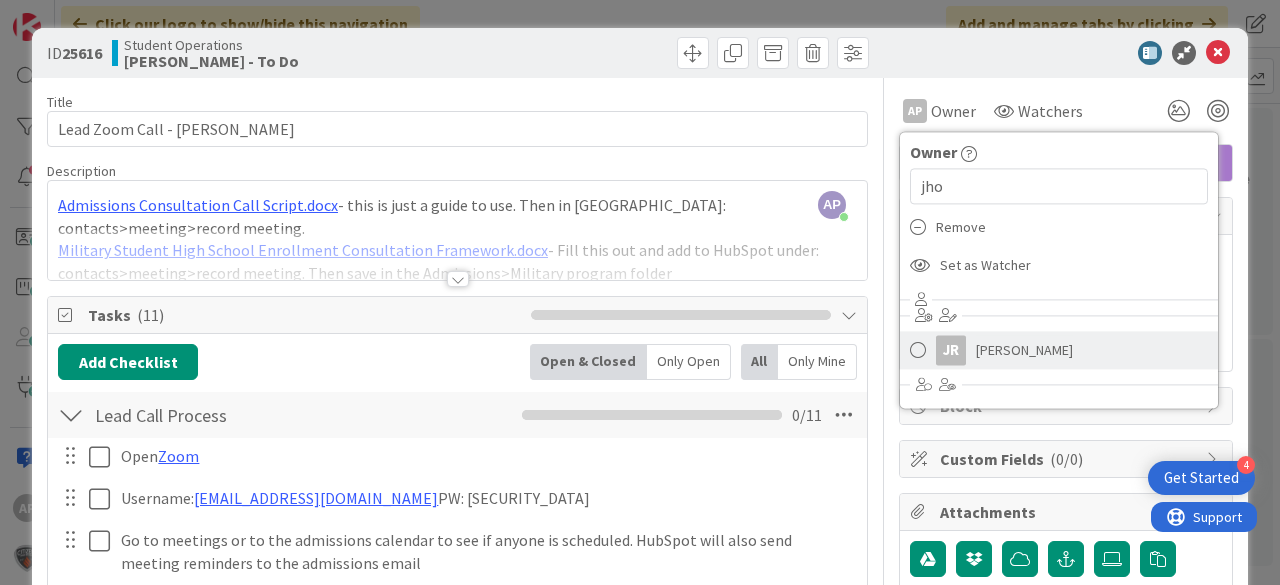 click on "[PERSON_NAME]" at bounding box center (1024, 350) 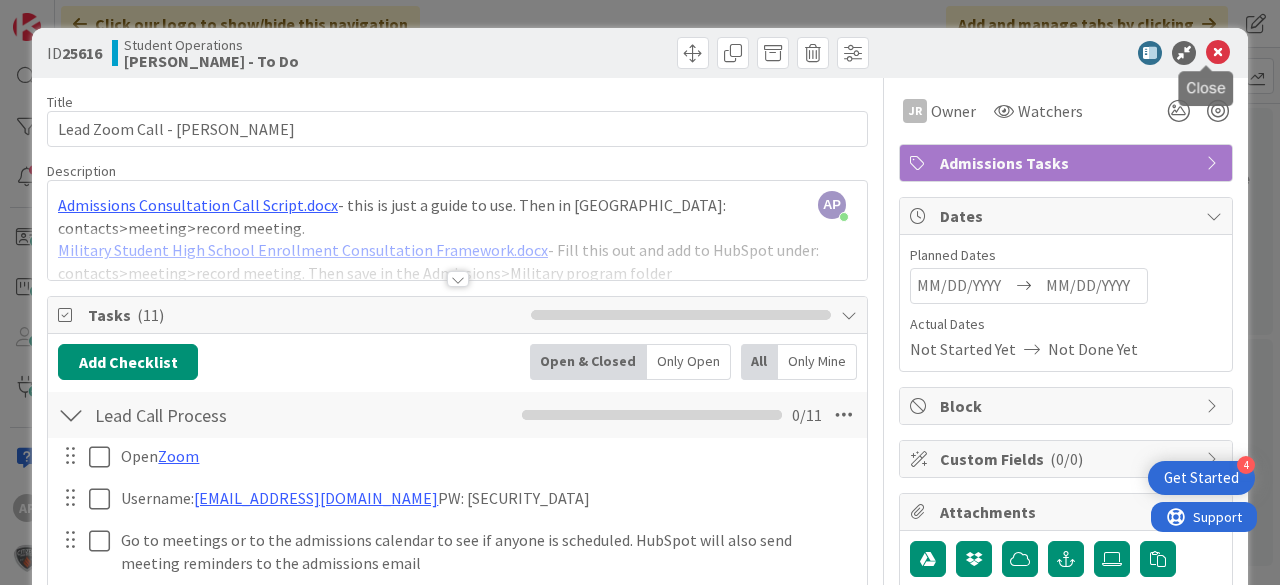click at bounding box center [1218, 53] 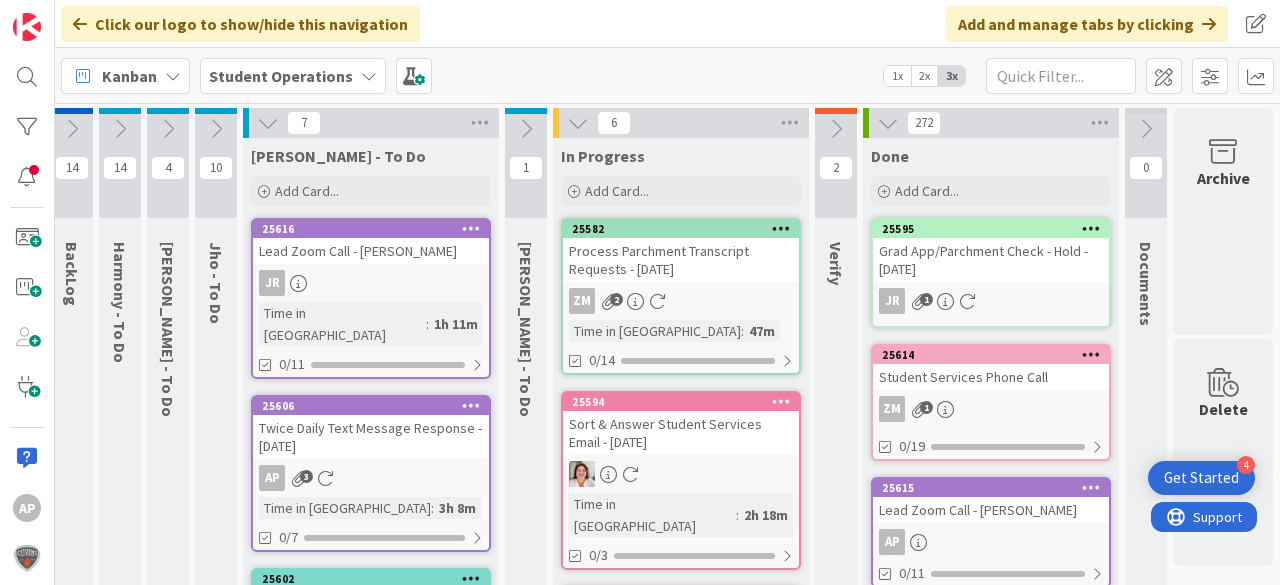 scroll, scrollTop: 0, scrollLeft: 0, axis: both 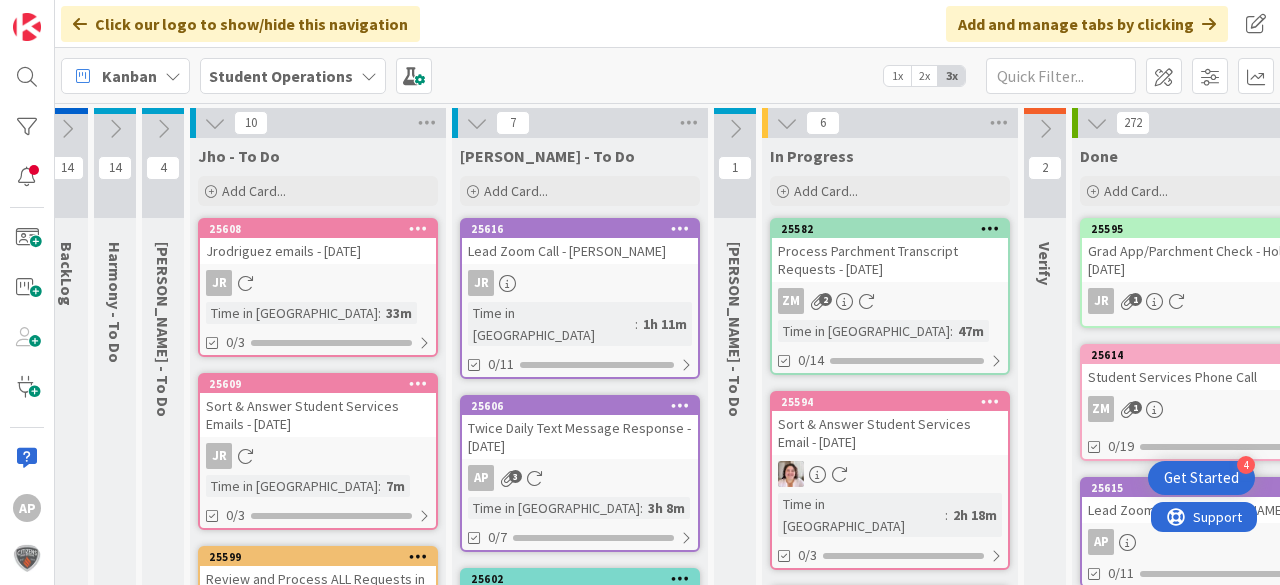 click on "Lead Zoom Call - [PERSON_NAME]" at bounding box center (580, 251) 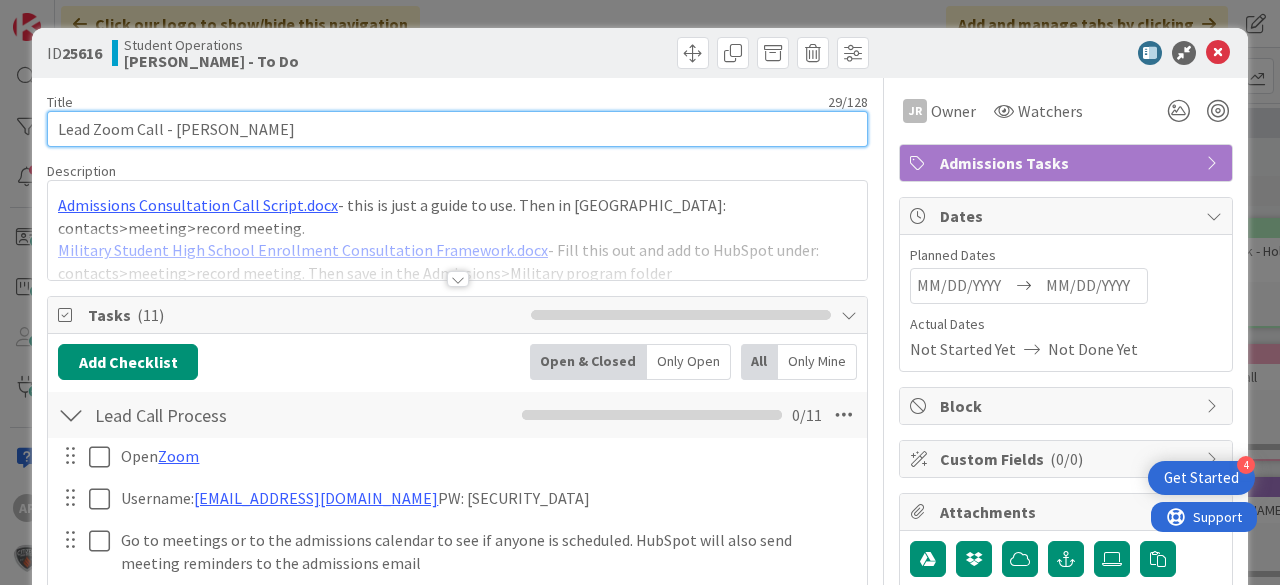 click on "Lead Zoom Call - [PERSON_NAME]" at bounding box center (457, 129) 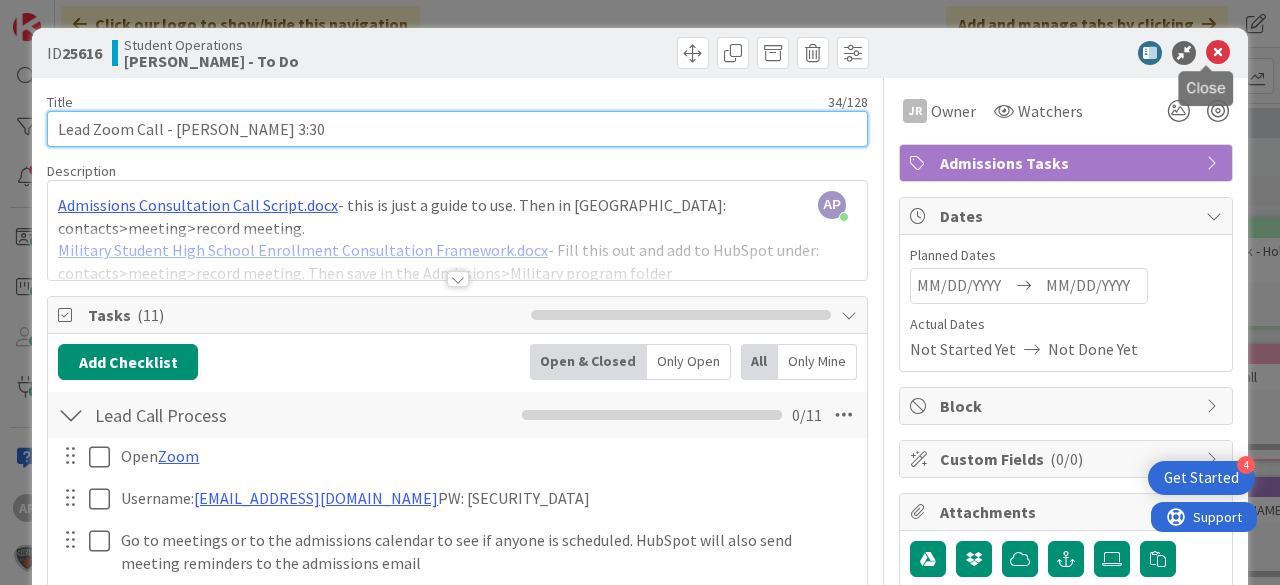 type on "Lead Zoom Call - [PERSON_NAME] 3:30" 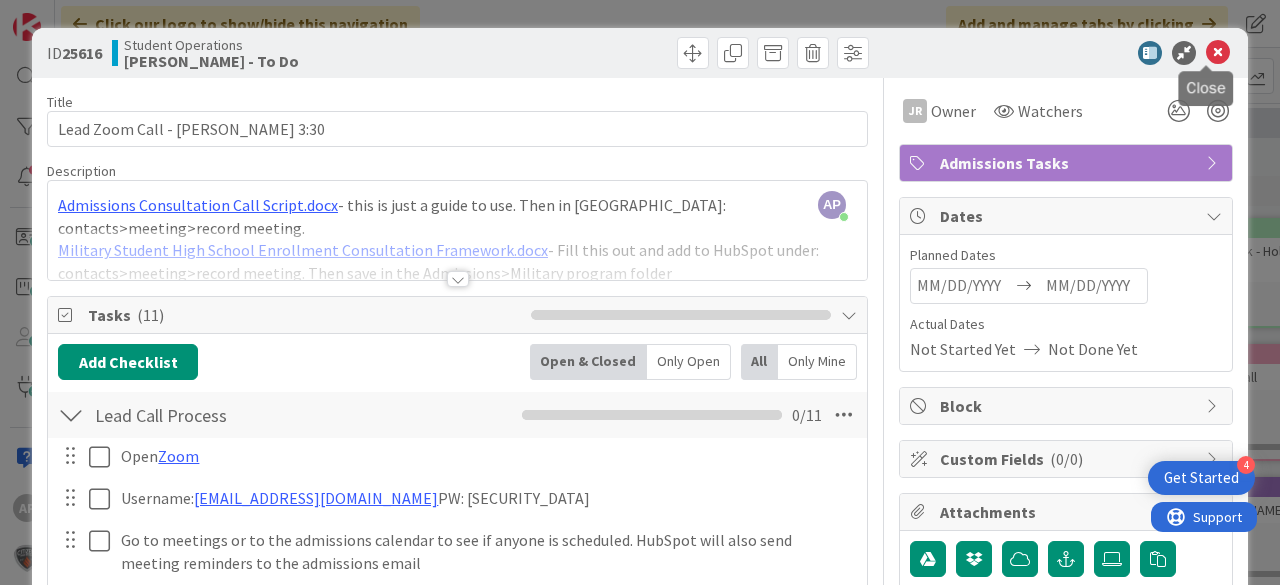 click at bounding box center [1218, 53] 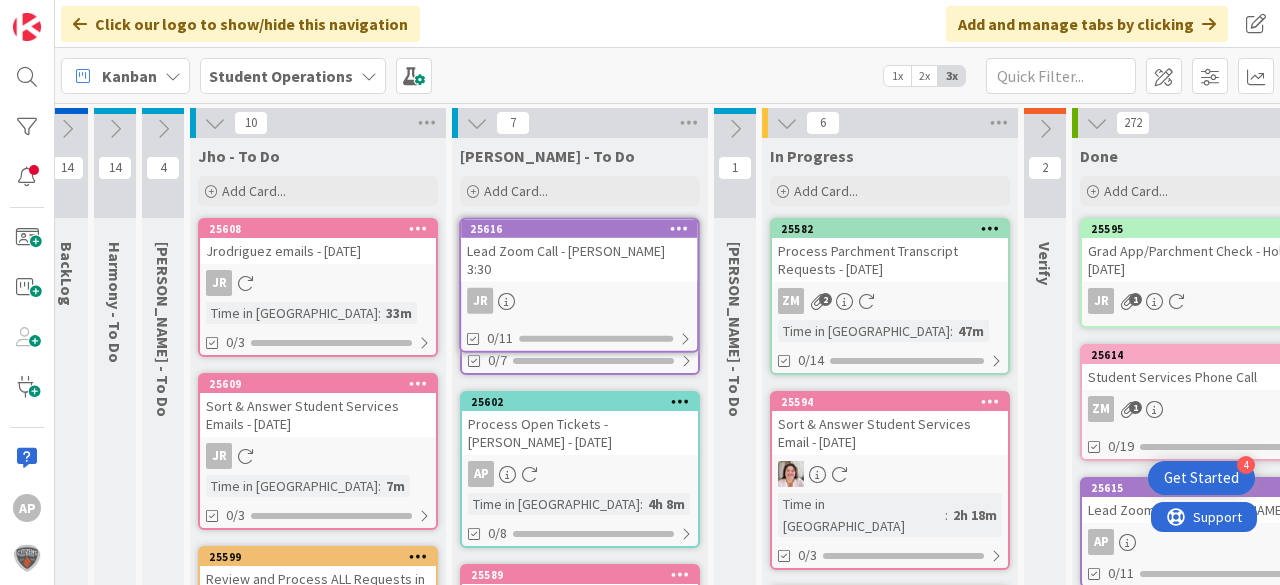 scroll, scrollTop: 0, scrollLeft: 0, axis: both 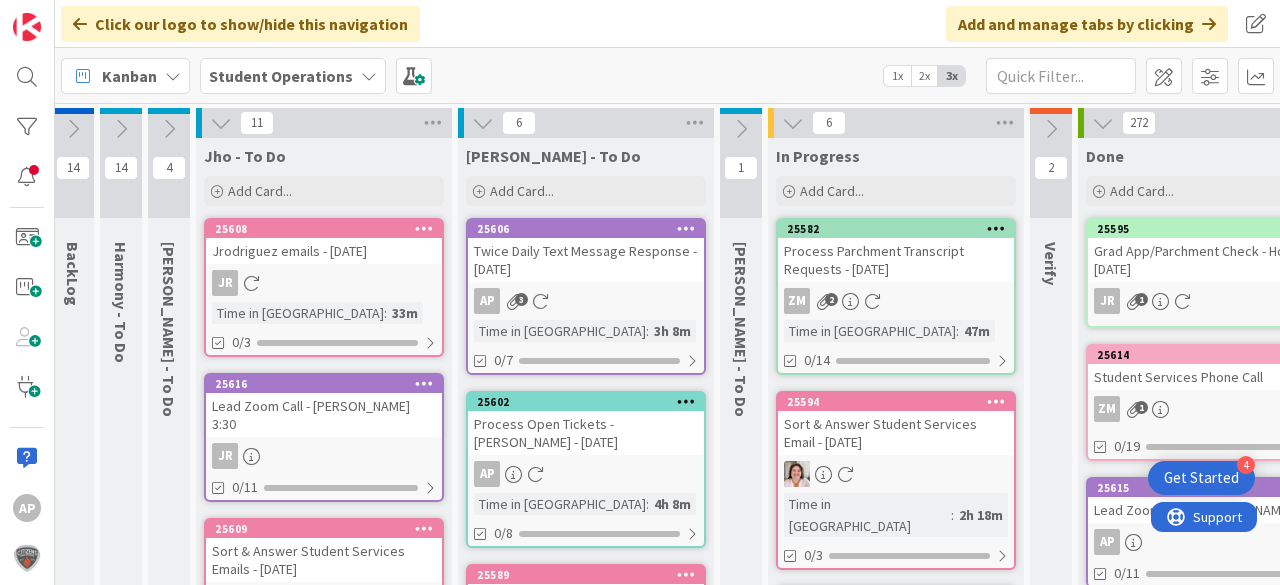 click at bounding box center [221, 123] 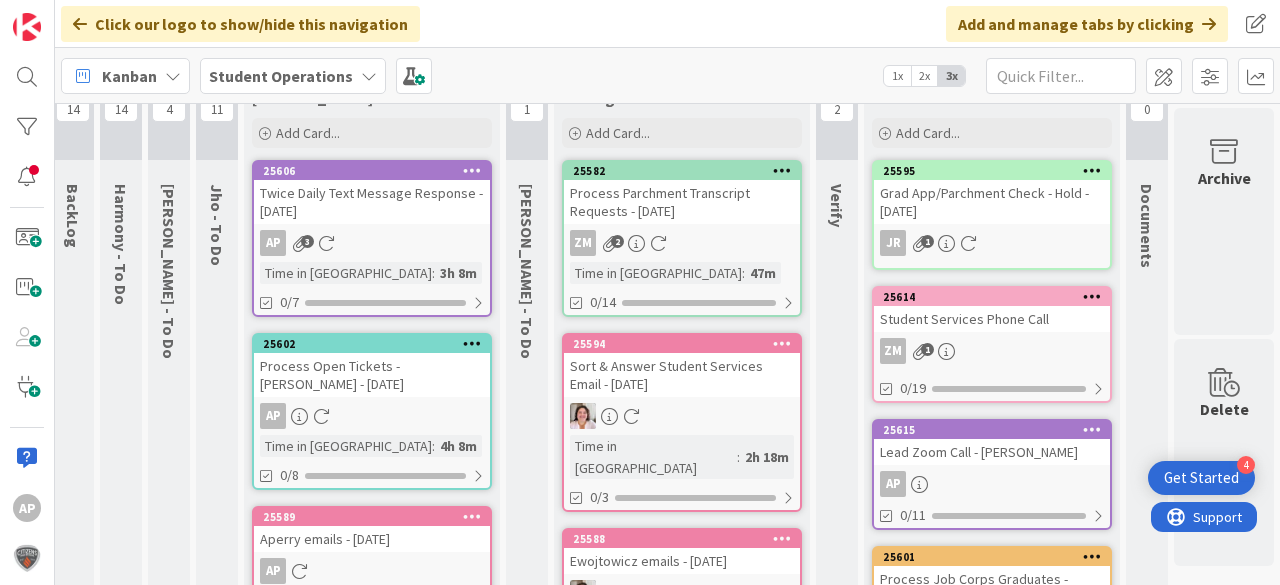 scroll, scrollTop: 240, scrollLeft: 58, axis: both 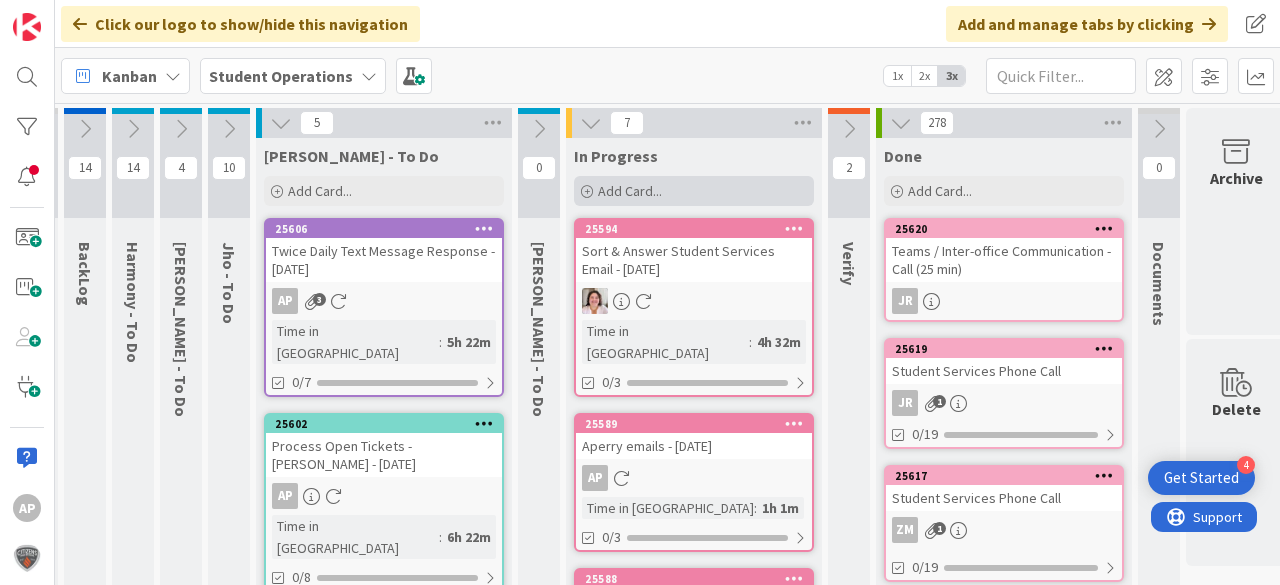 click on "Add Card..." at bounding box center (630, 191) 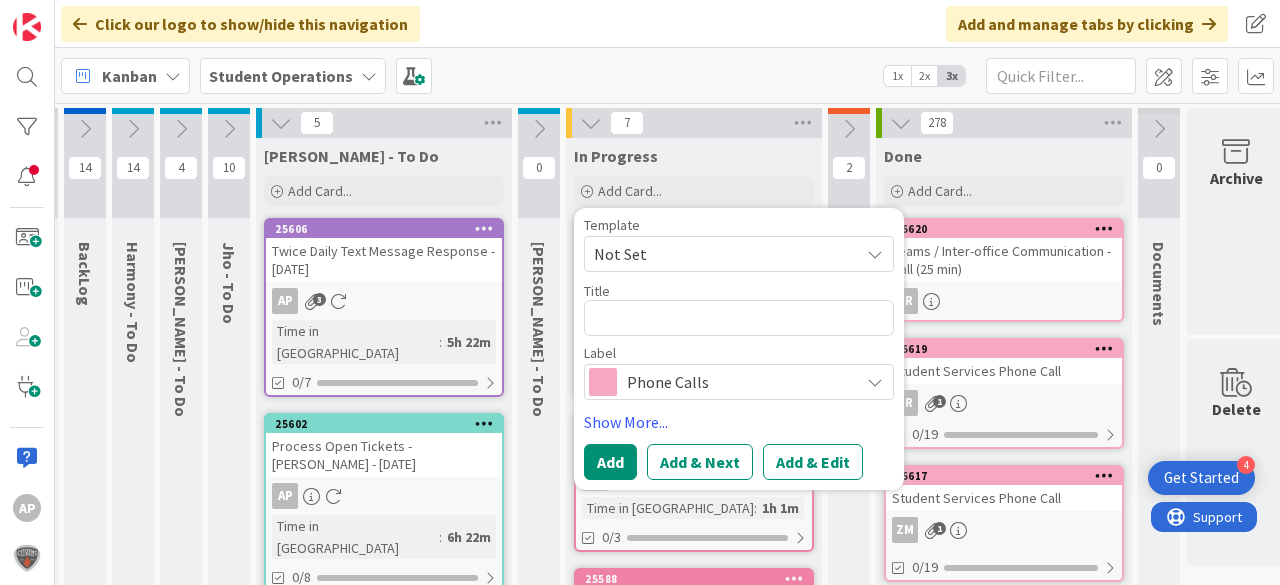click on "Not Set" at bounding box center (719, 254) 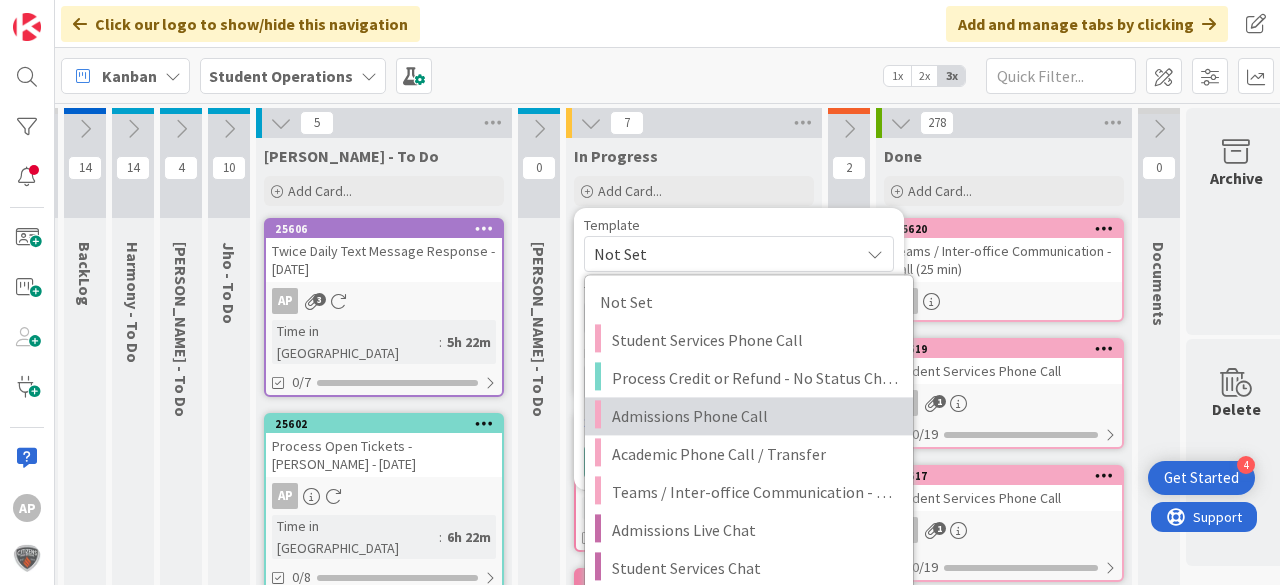 click on "Admissions Phone Call" at bounding box center (755, 416) 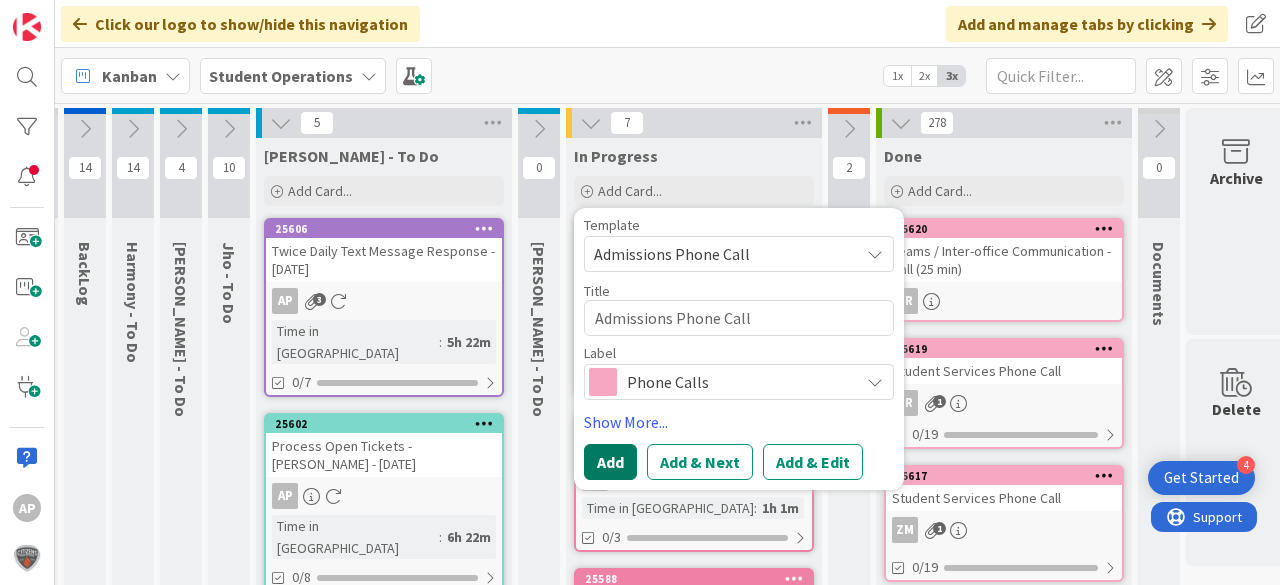 click on "Add" at bounding box center (610, 462) 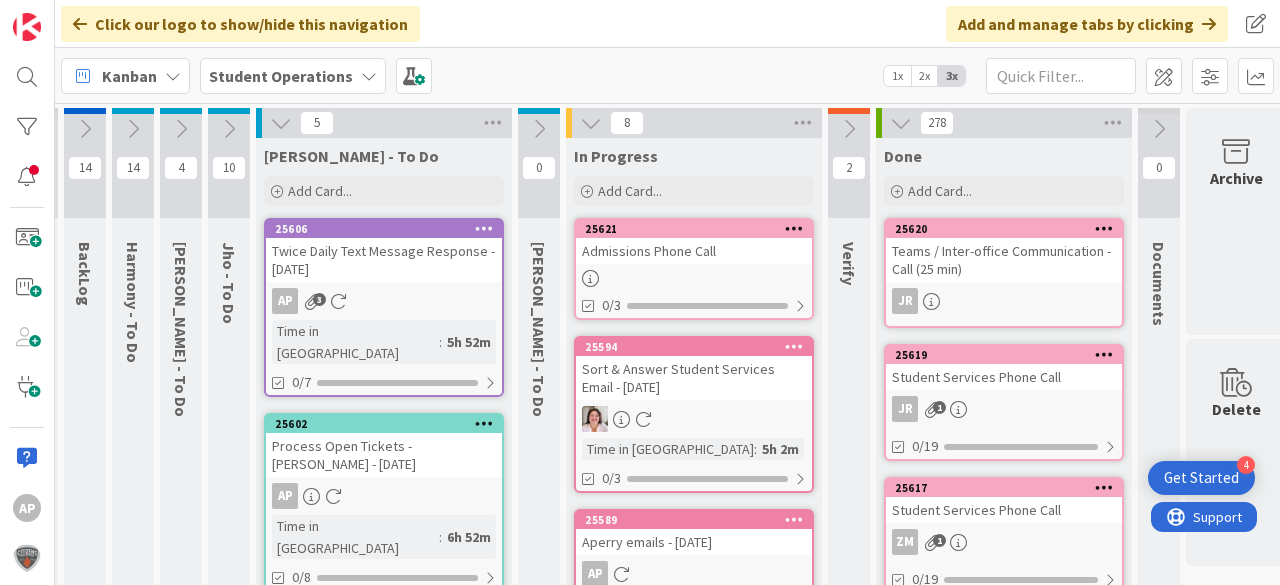 click on "25621 Admissions Phone Call  0/3" at bounding box center (694, 269) 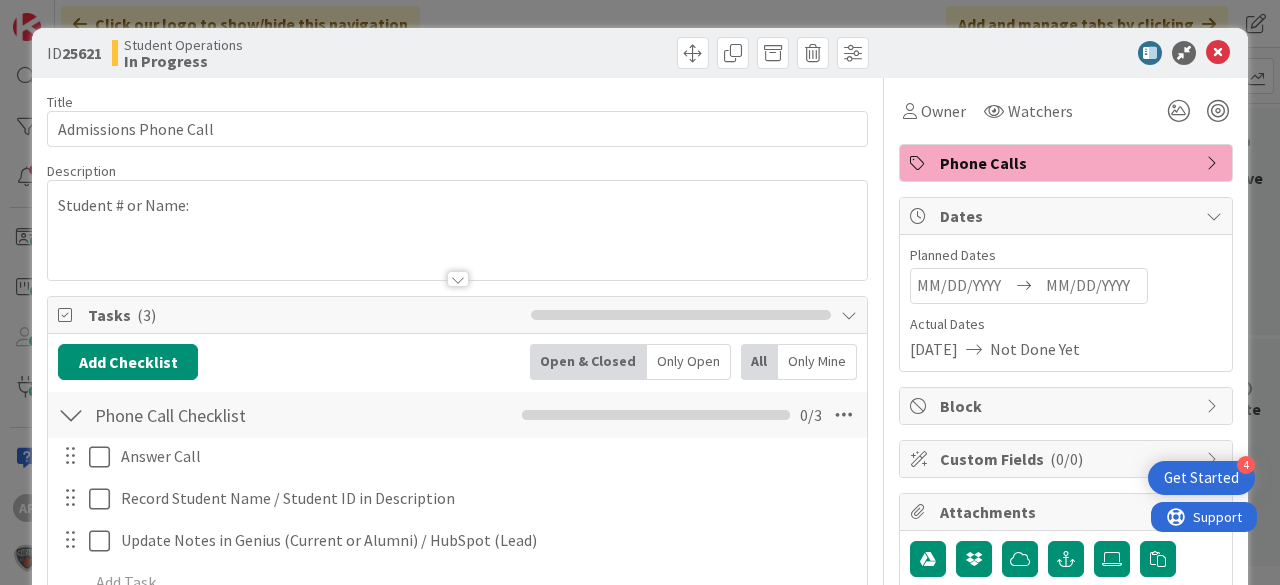 scroll, scrollTop: 0, scrollLeft: 0, axis: both 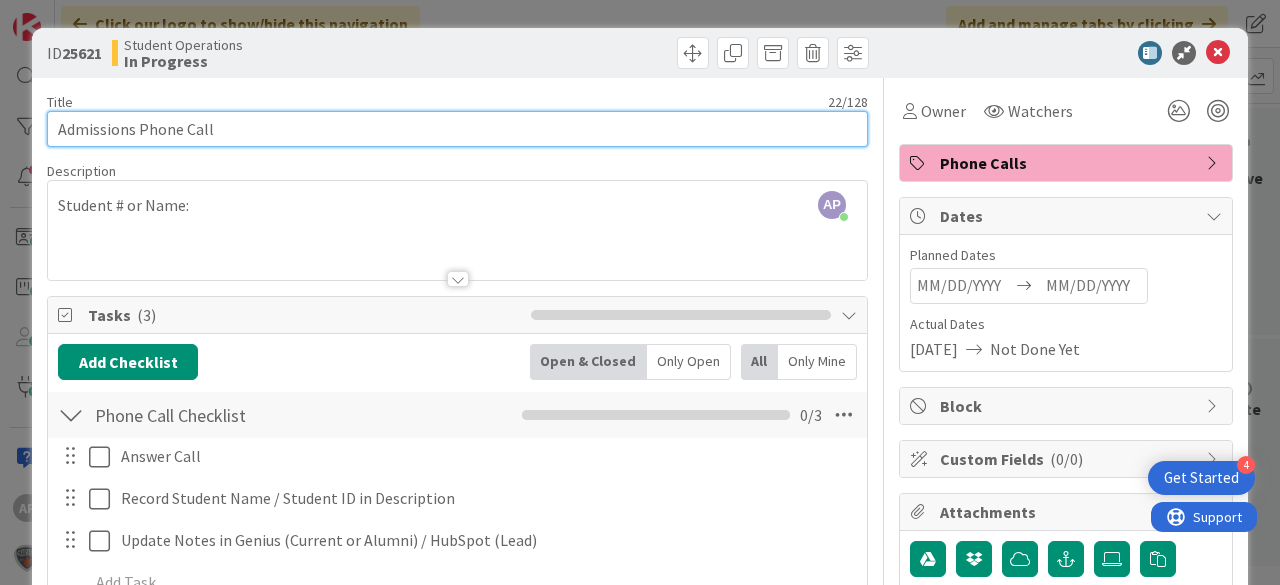 drag, startPoint x: 136, startPoint y: 129, endPoint x: 23, endPoint y: 112, distance: 114.27161 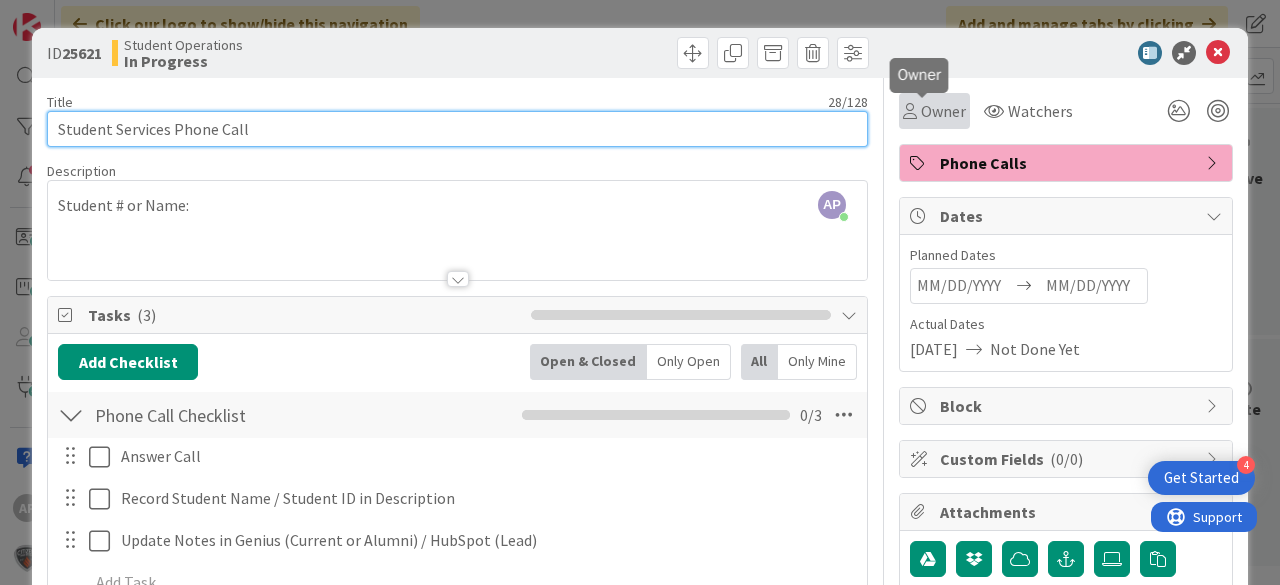 type on "Student Services Phone Call" 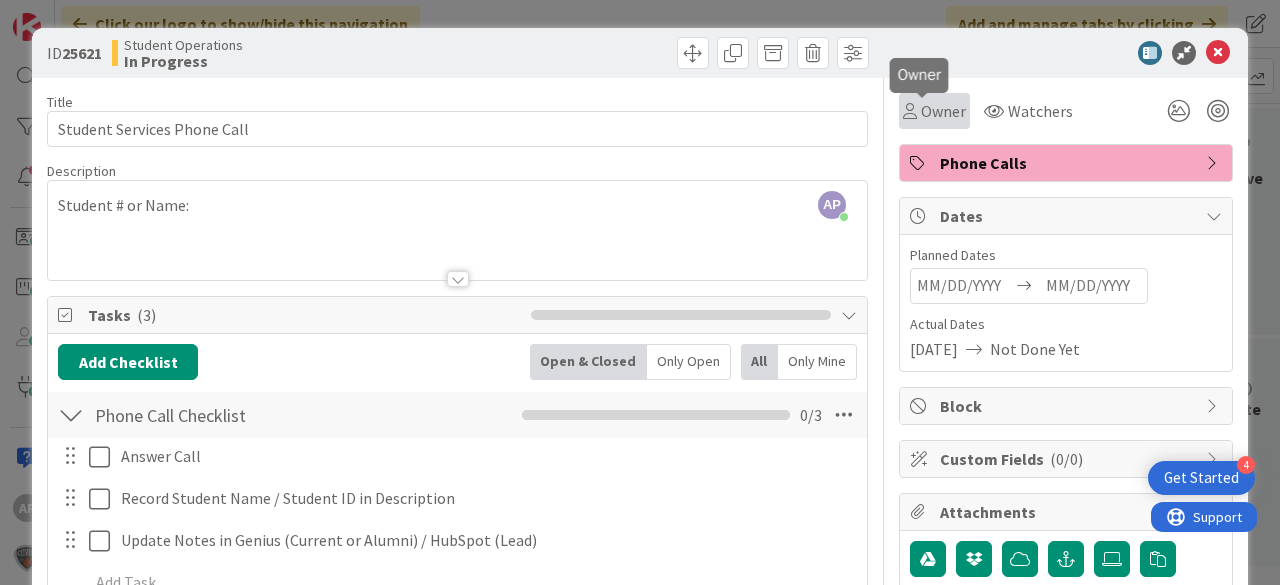 click on "Owner" at bounding box center (943, 111) 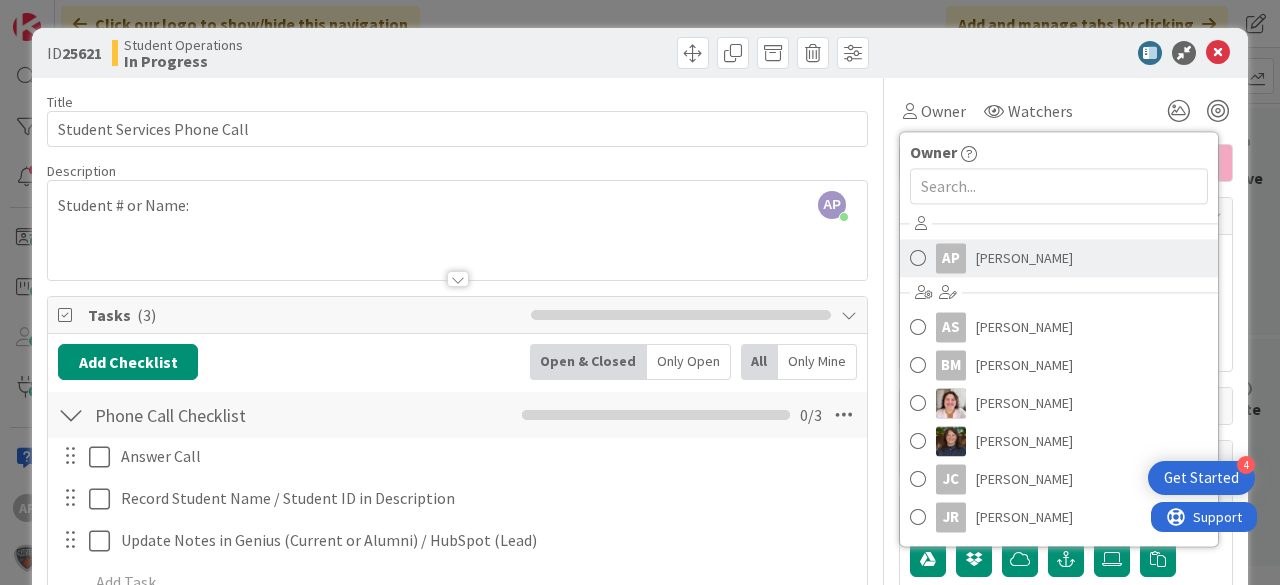 click on "[PERSON_NAME]" at bounding box center (1024, 258) 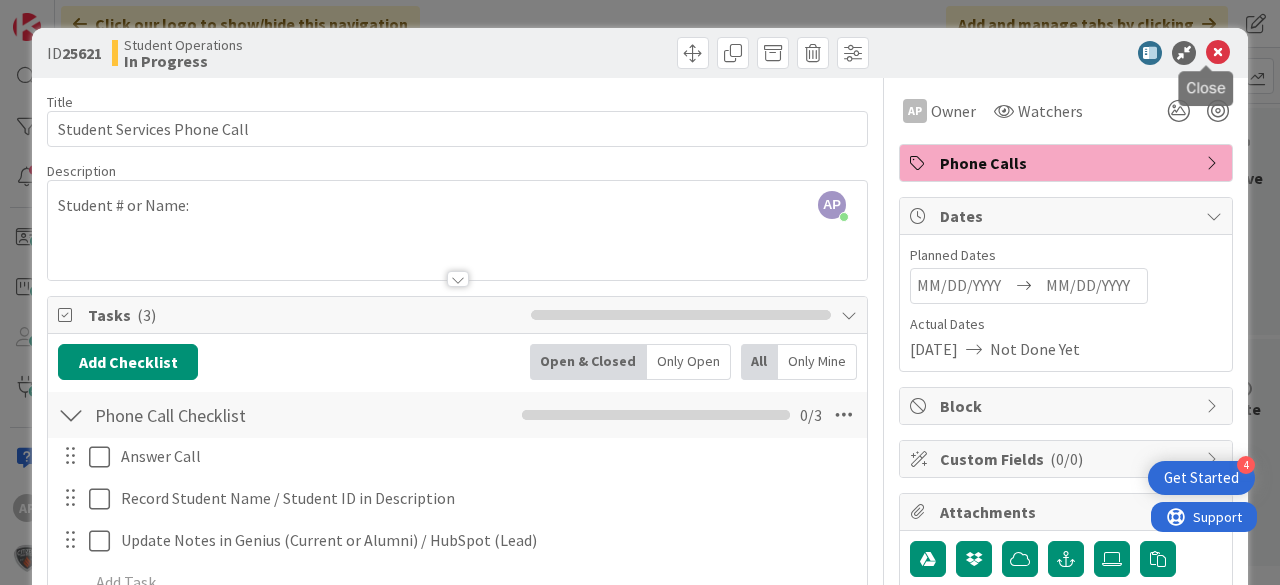click at bounding box center [1218, 53] 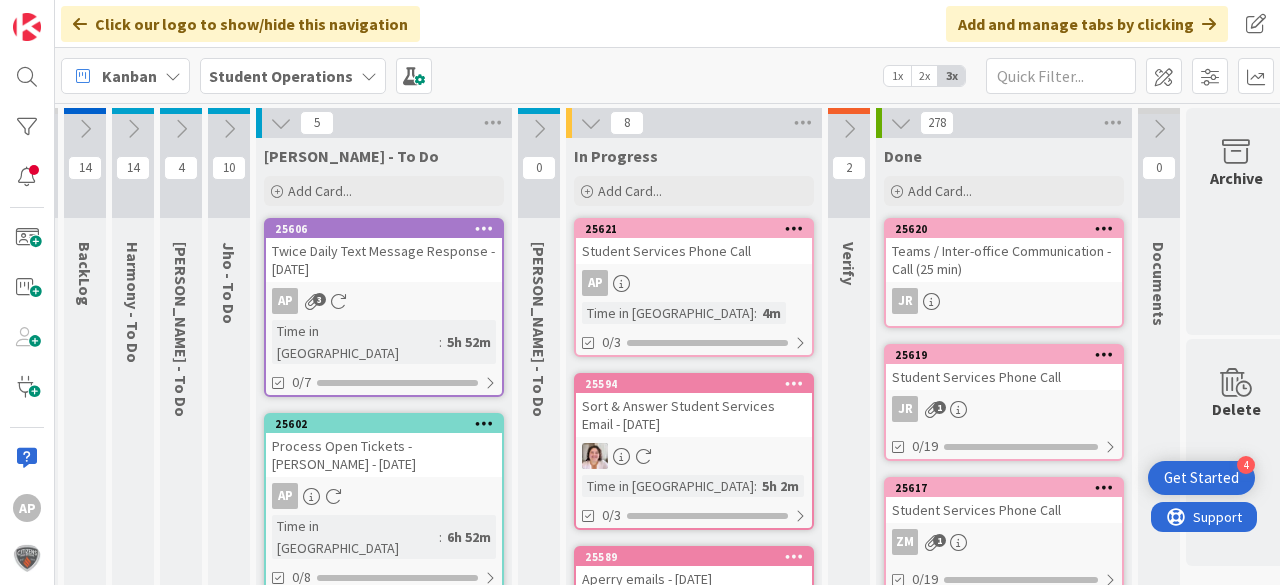 scroll, scrollTop: 0, scrollLeft: 0, axis: both 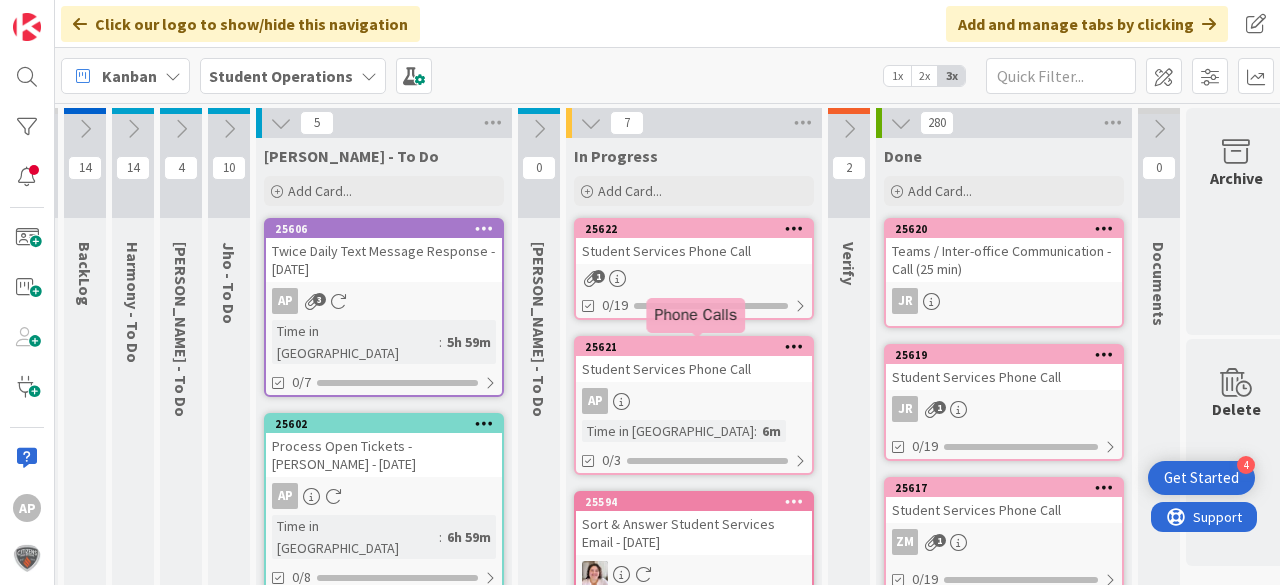click on "25622 Student Services Phone Call 1 0/19" at bounding box center (694, 269) 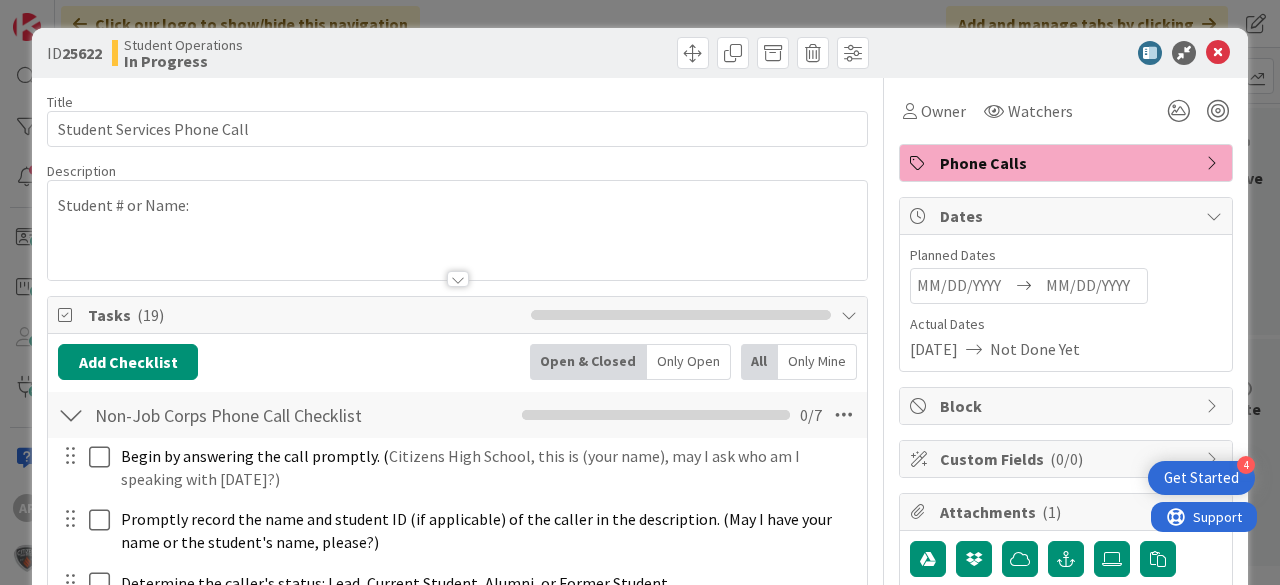 click at bounding box center (1218, 53) 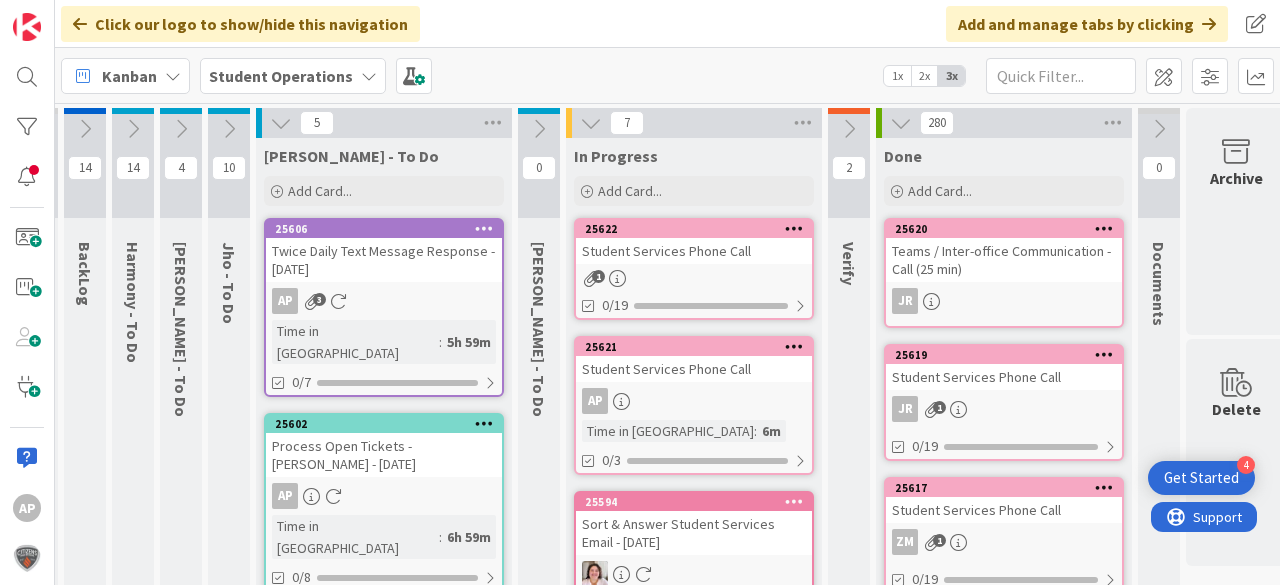 scroll, scrollTop: 0, scrollLeft: 0, axis: both 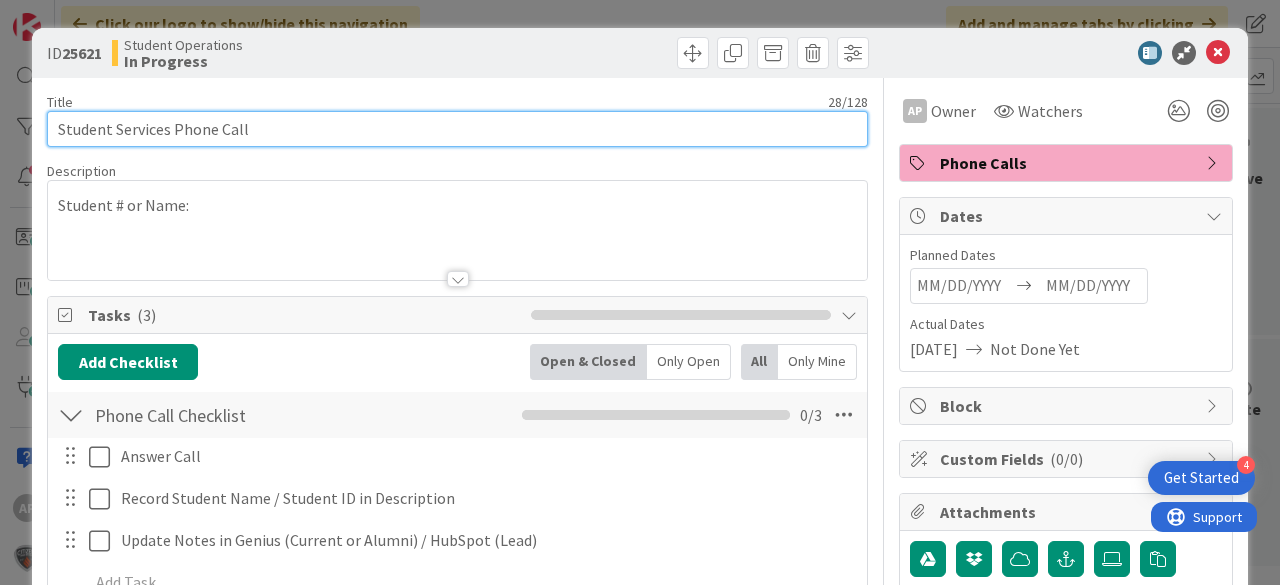 click on "Student Services Phone Call" at bounding box center (457, 129) 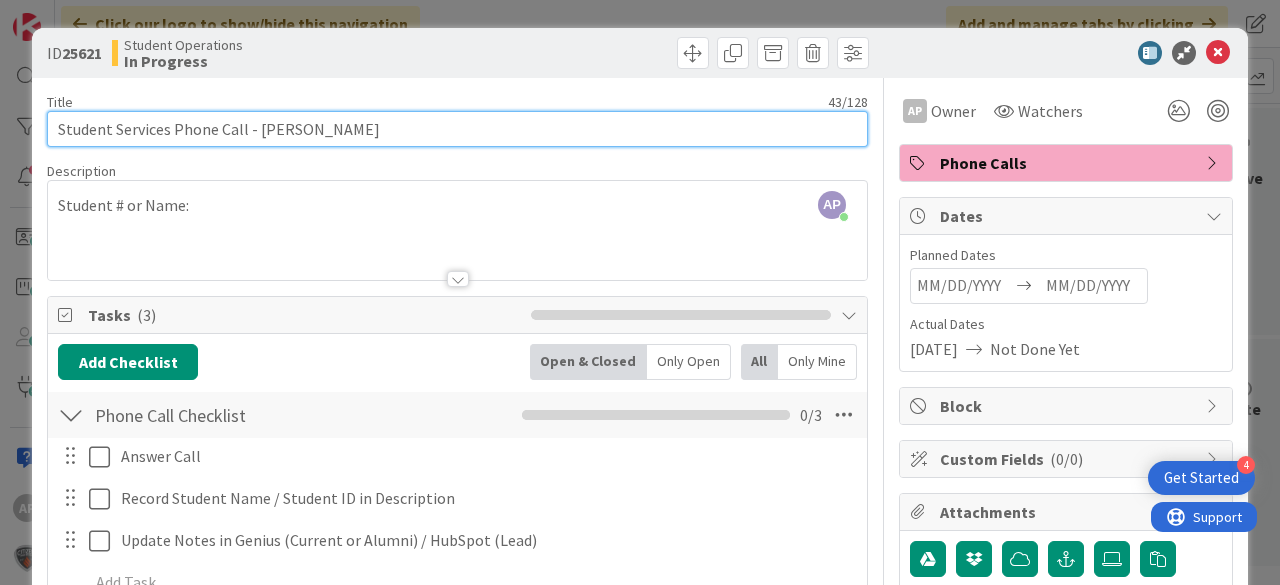 type on "Student Services Phone Call - [PERSON_NAME]" 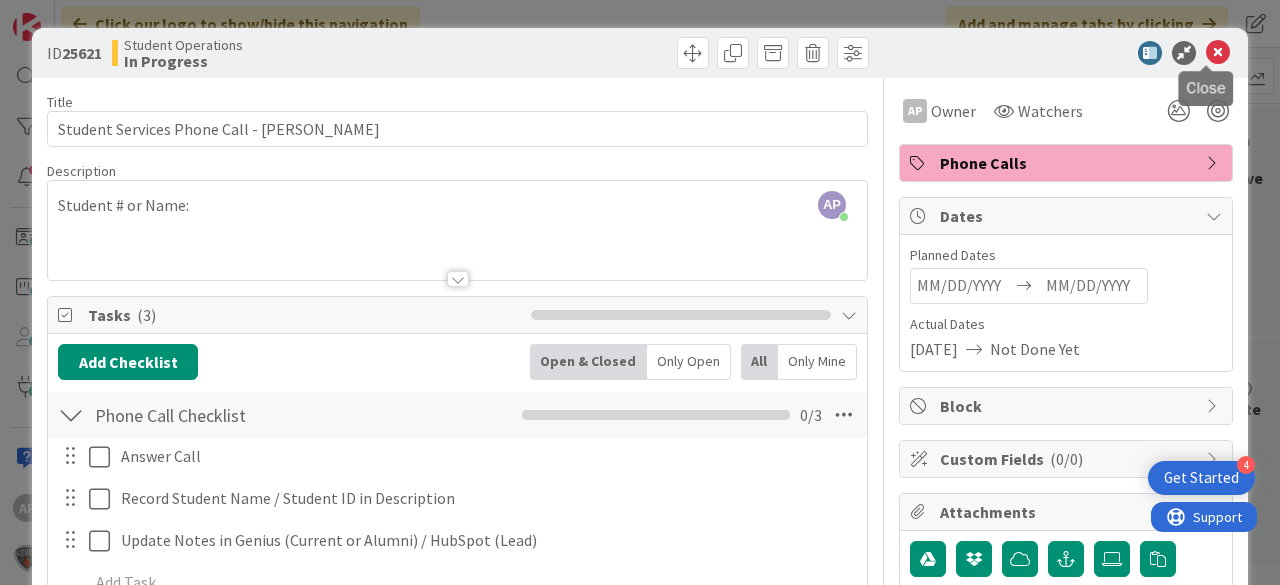 click at bounding box center [1218, 53] 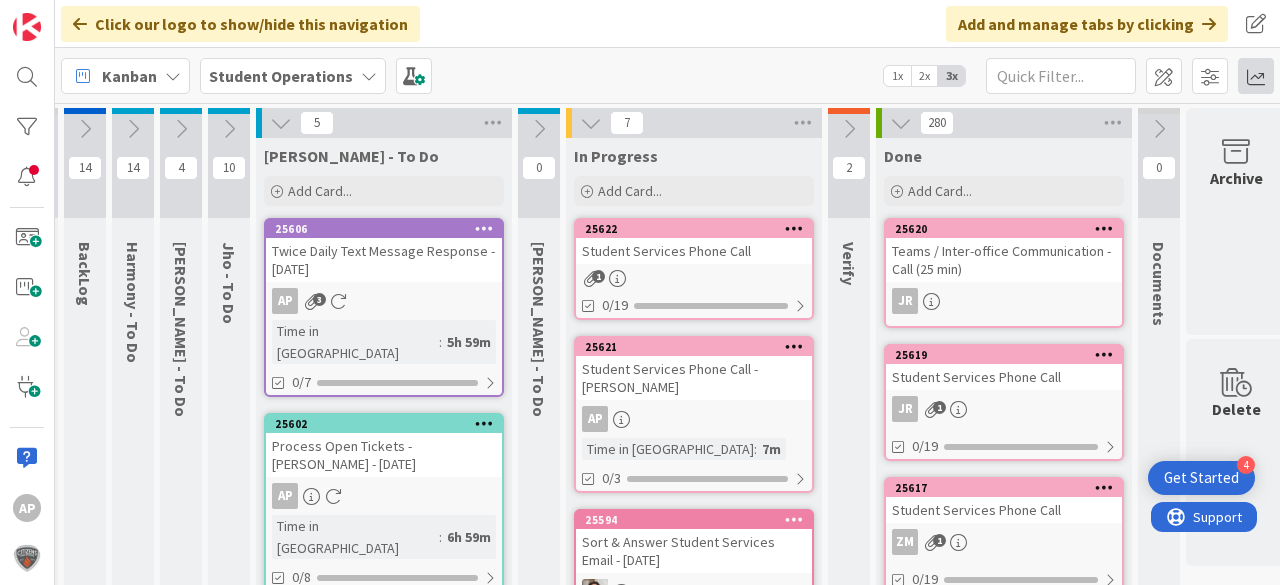 scroll, scrollTop: 0, scrollLeft: 0, axis: both 